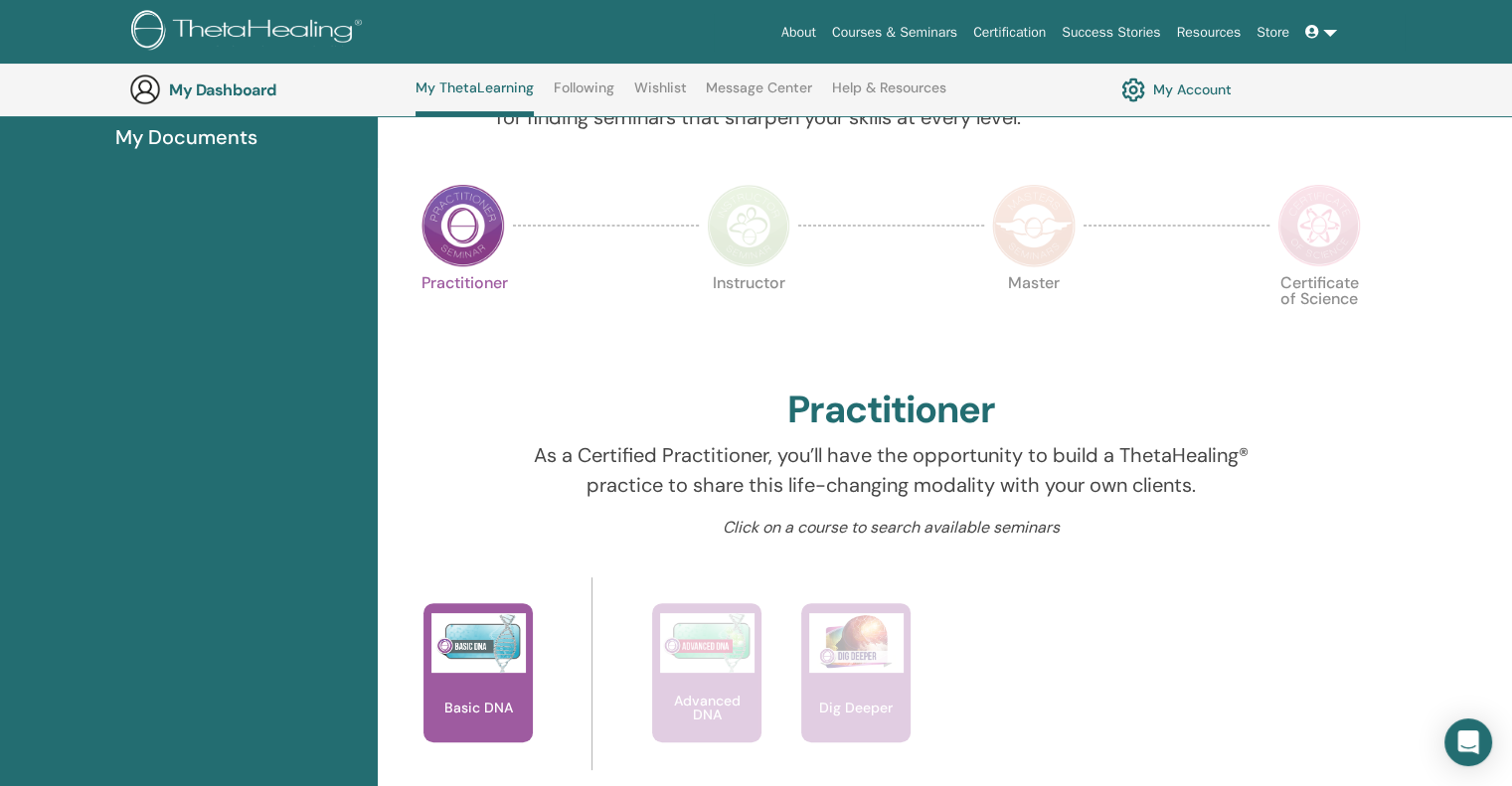 scroll, scrollTop: 0, scrollLeft: 0, axis: both 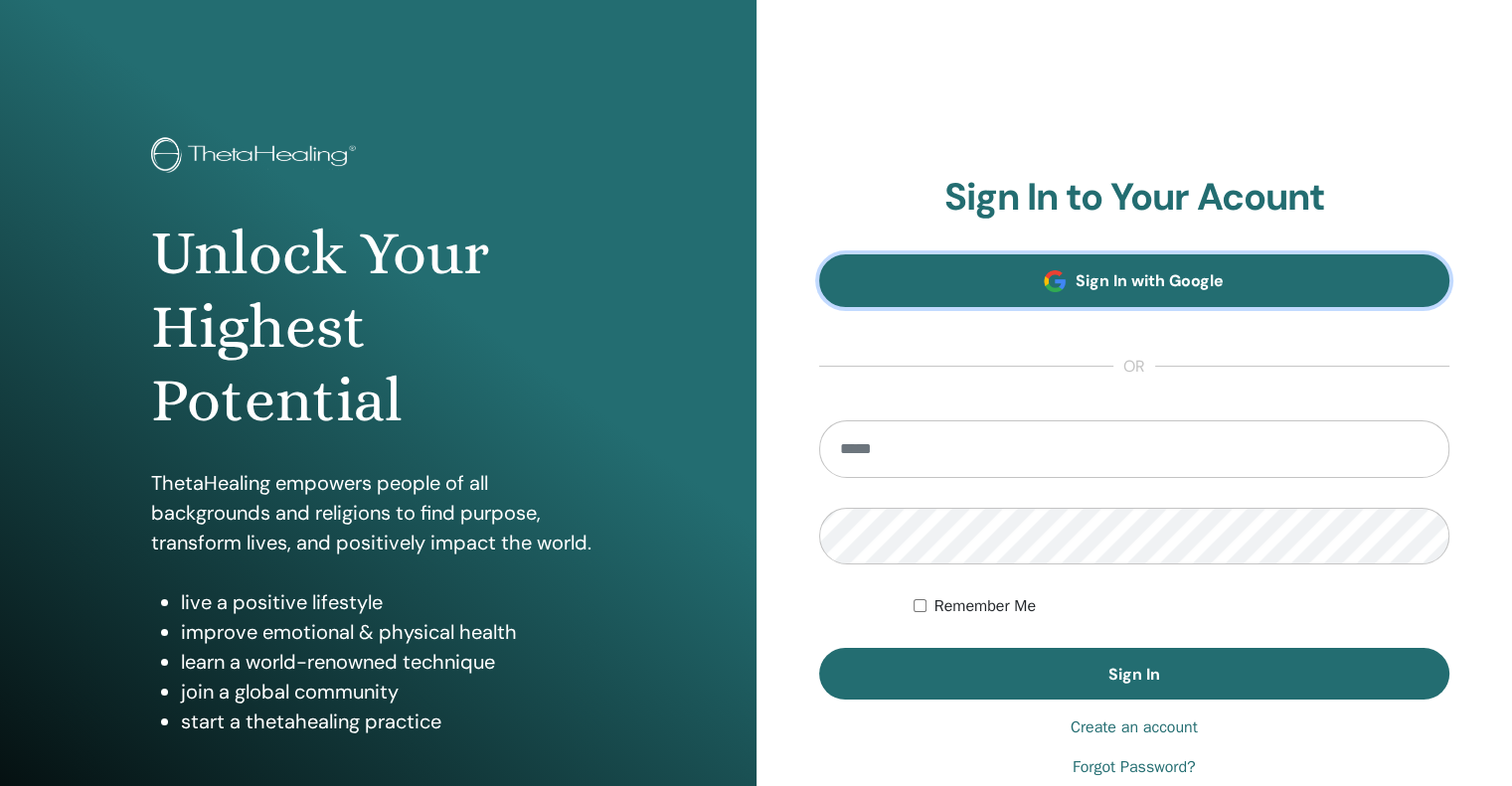 click on "Sign In with Google" at bounding box center [1134, 280] 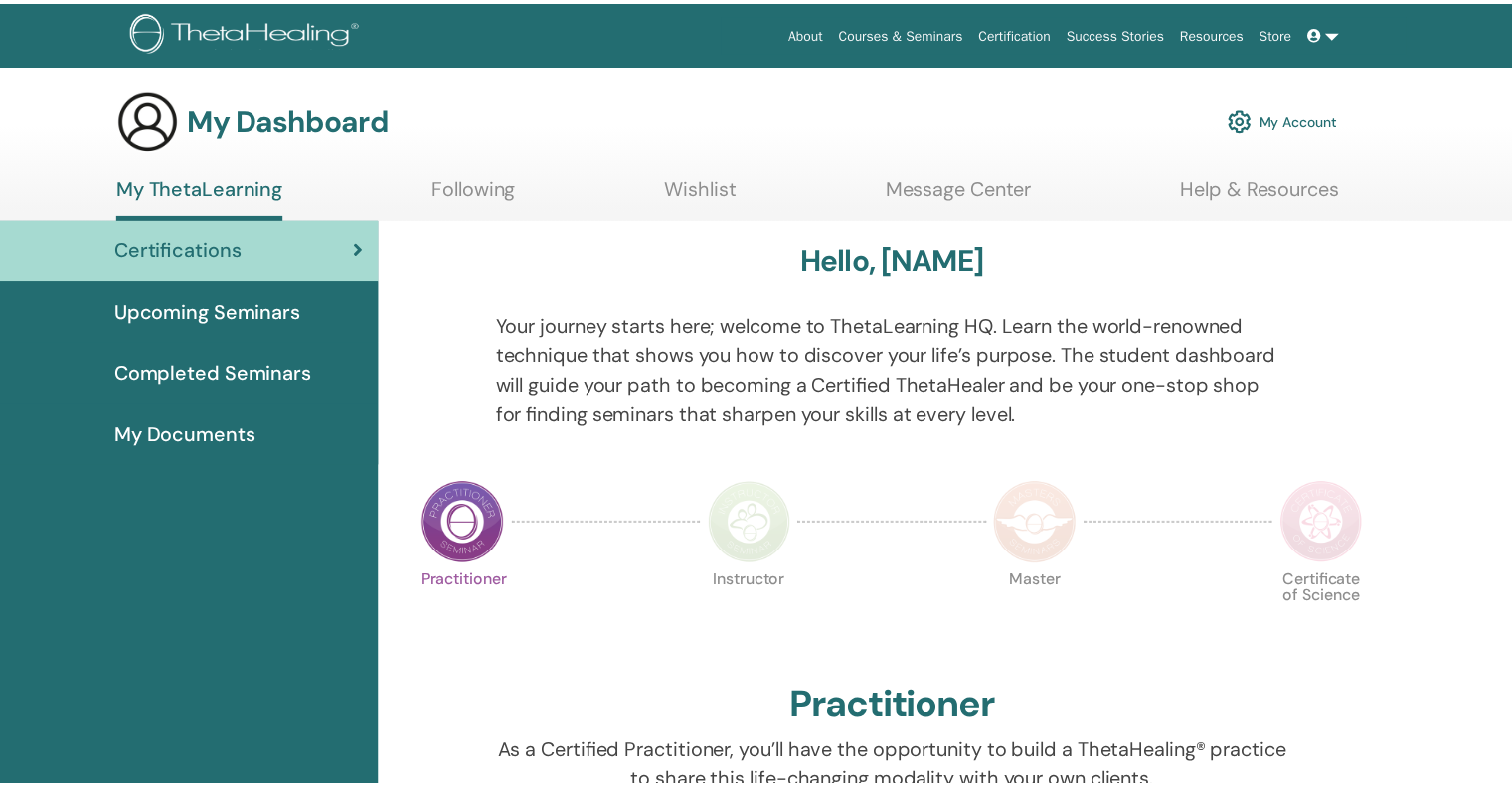 scroll, scrollTop: 0, scrollLeft: 0, axis: both 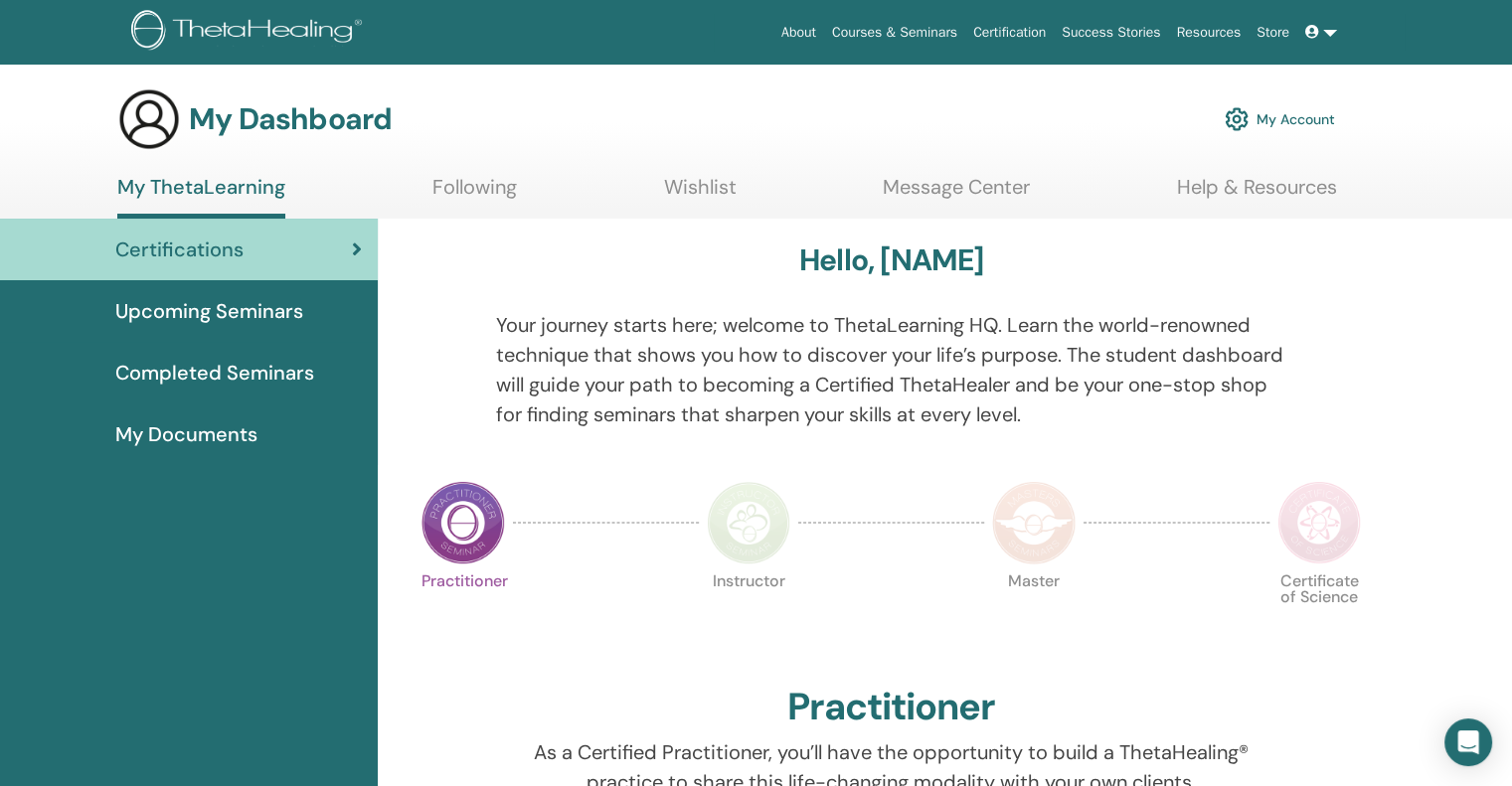 click at bounding box center [1321, 32] 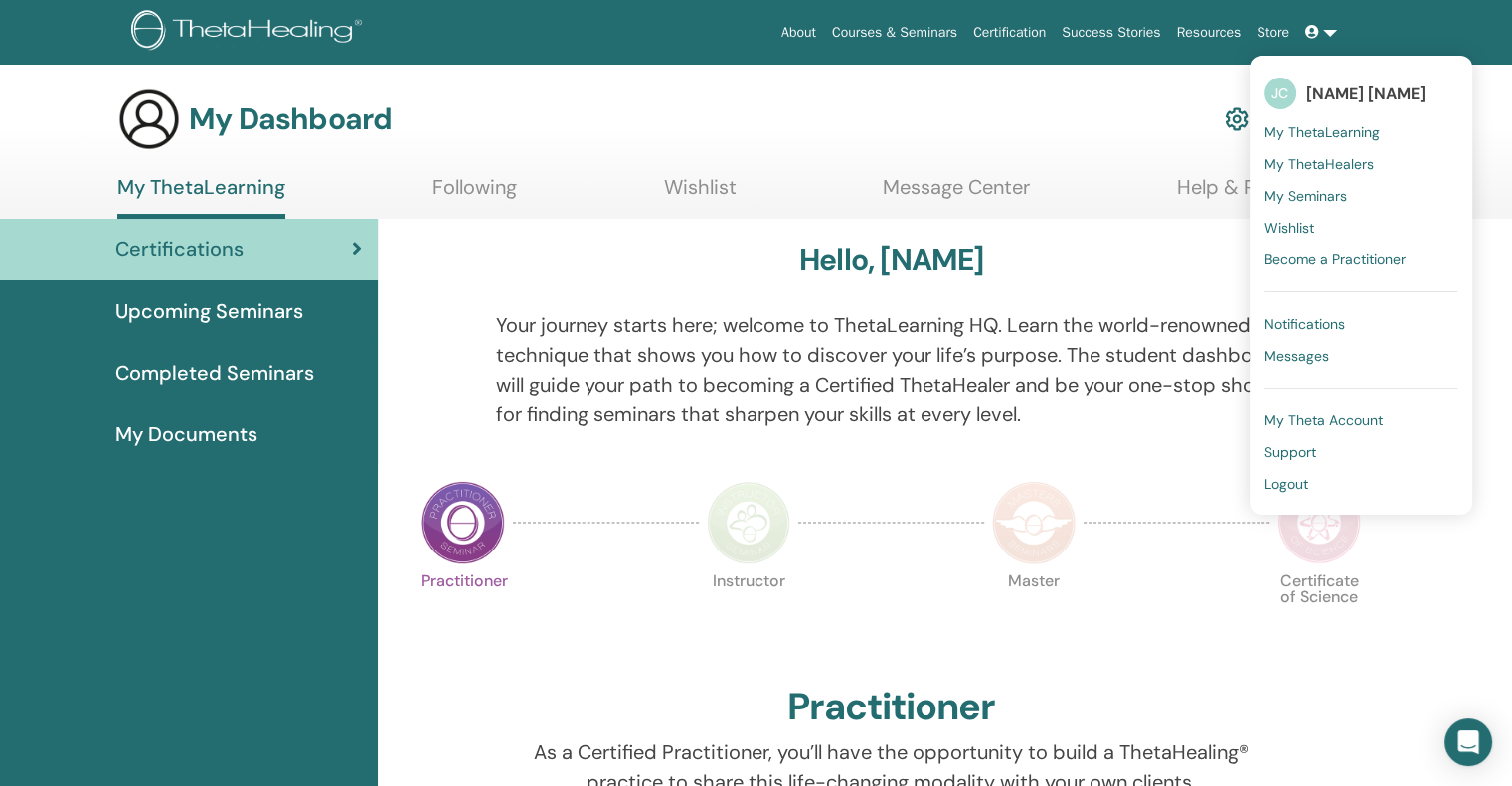 click on "My Documents" at bounding box center [186, 434] 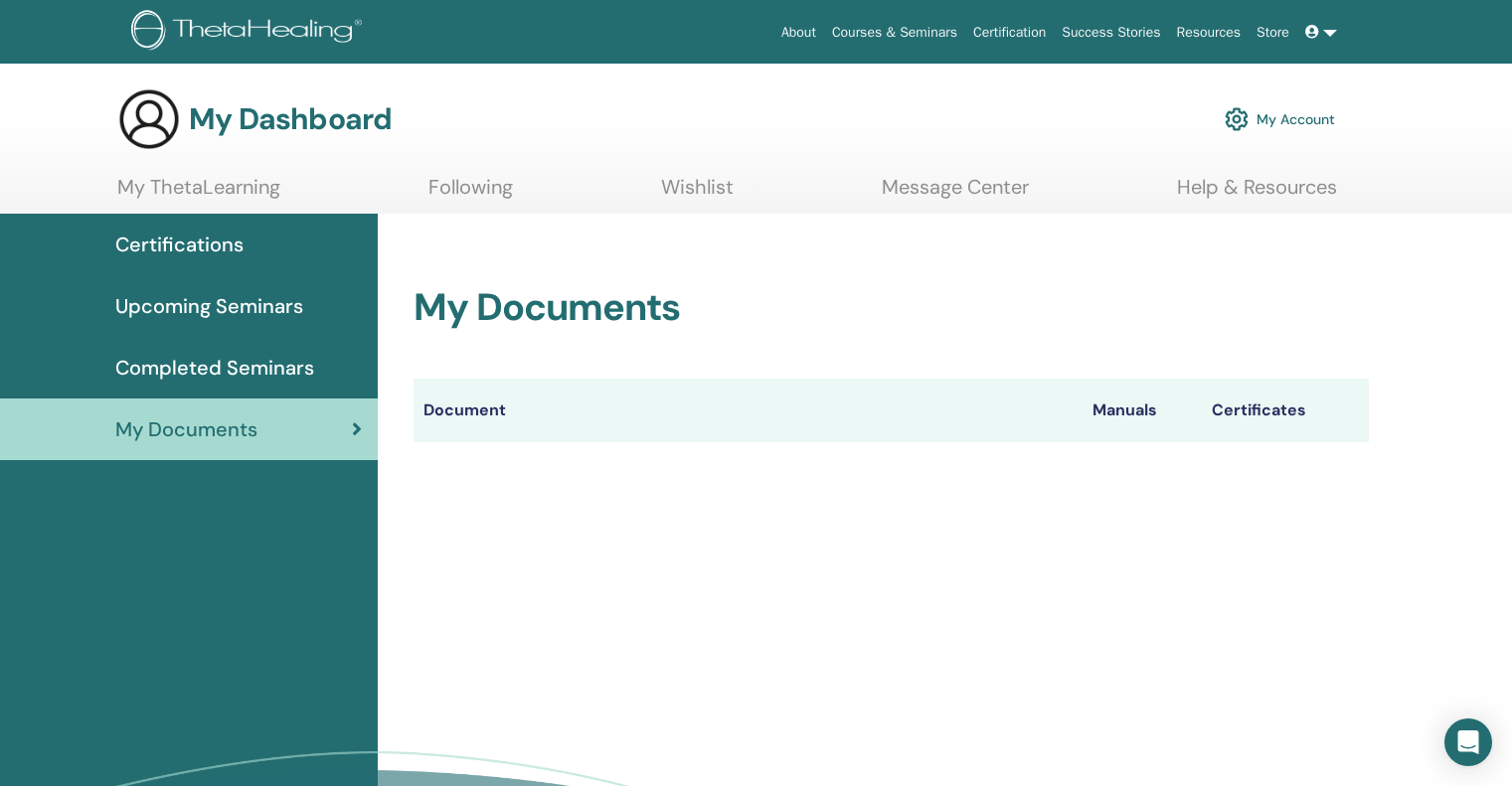 scroll, scrollTop: 0, scrollLeft: 0, axis: both 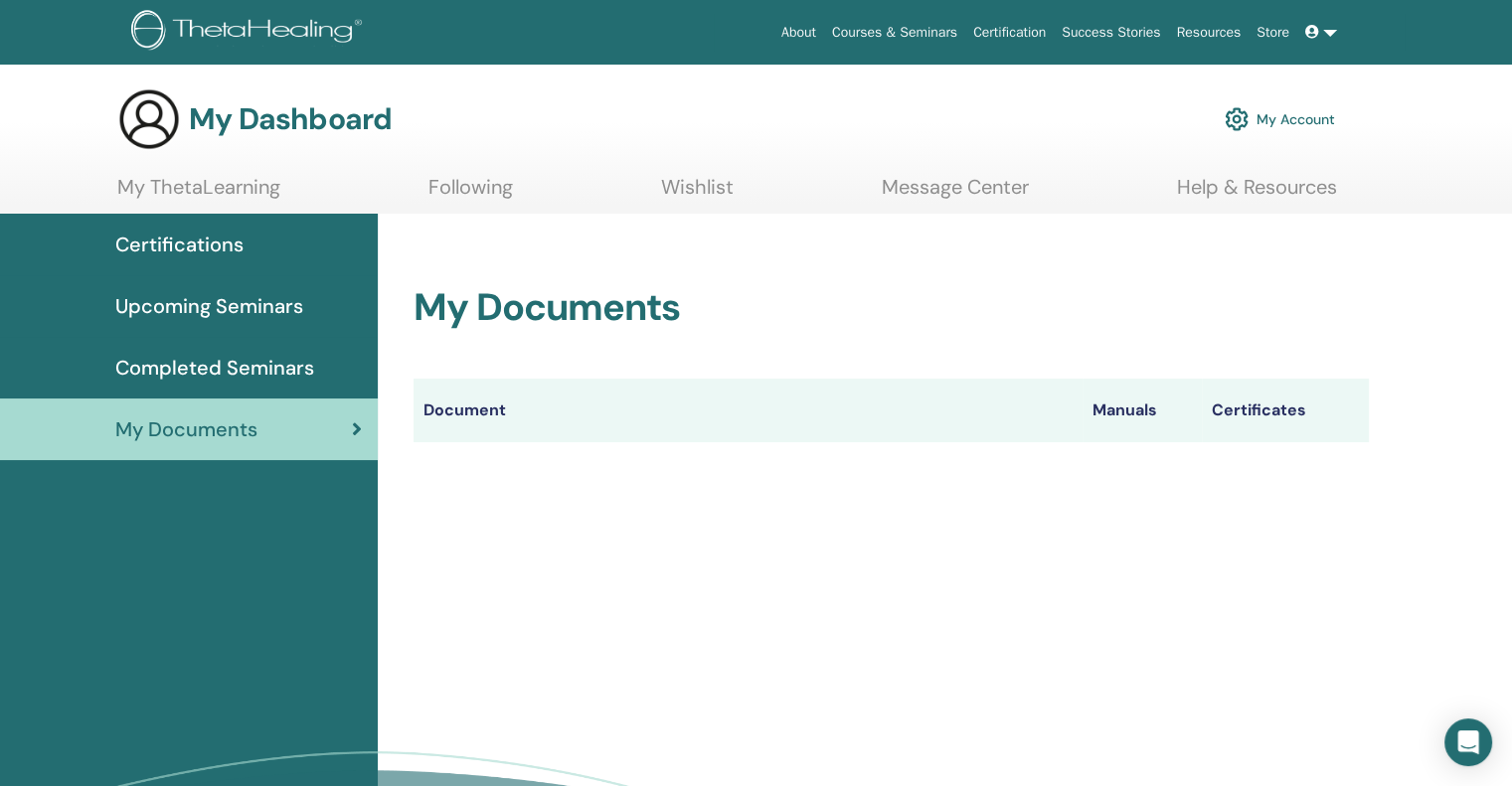 click on "My Account" at bounding box center (1279, 119) 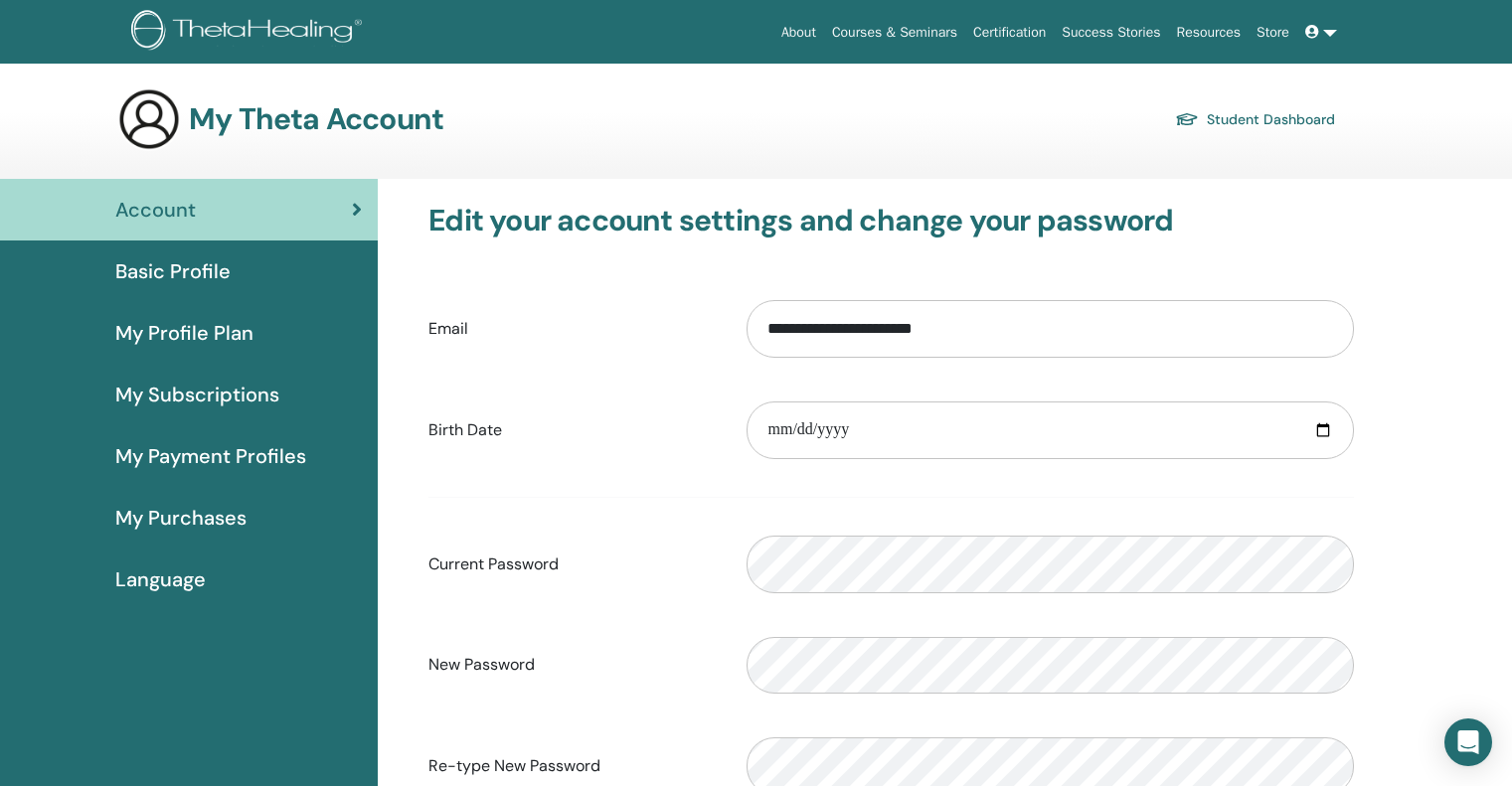 scroll, scrollTop: 0, scrollLeft: 0, axis: both 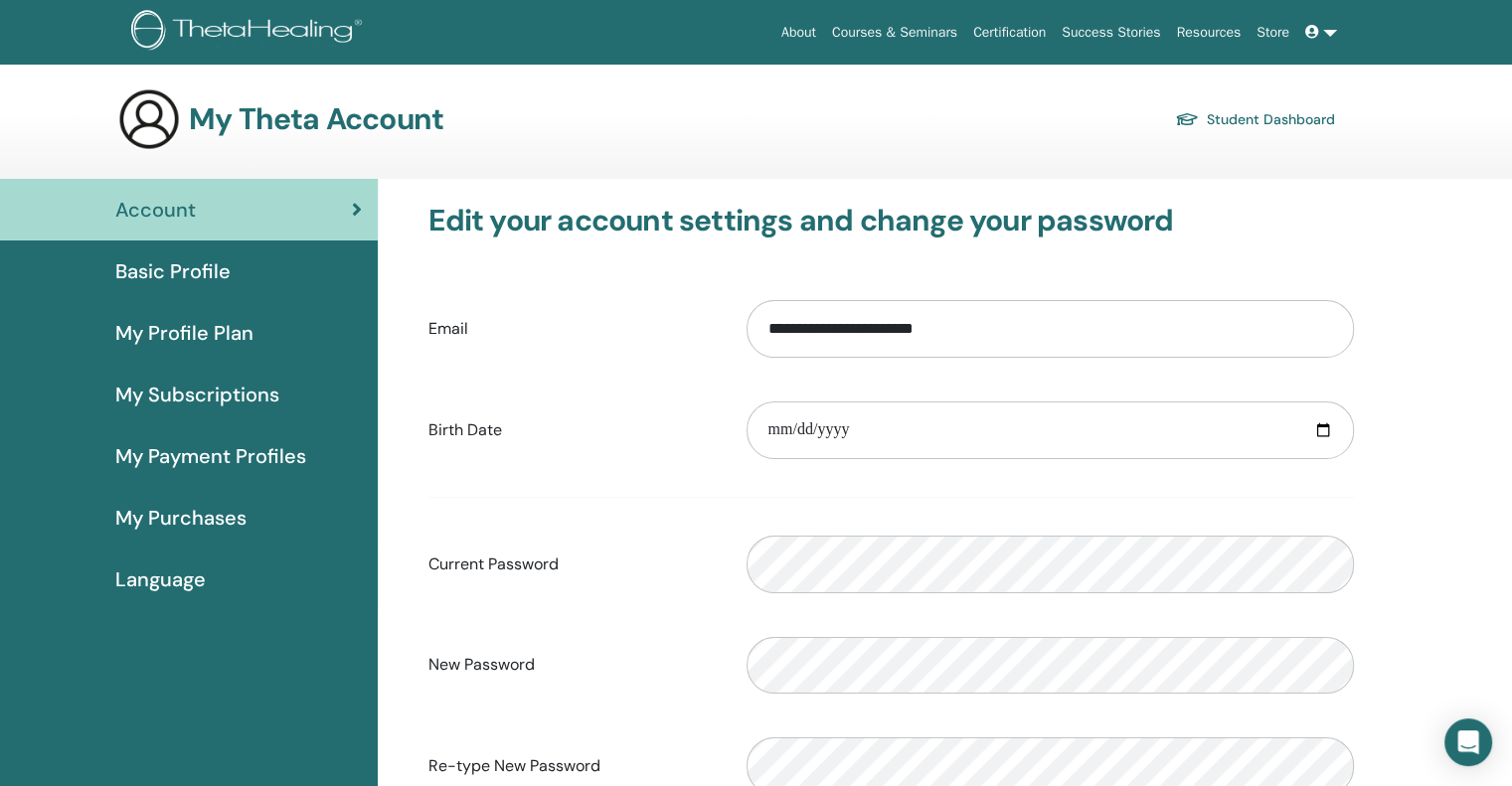 click on "Account" at bounding box center [155, 210] 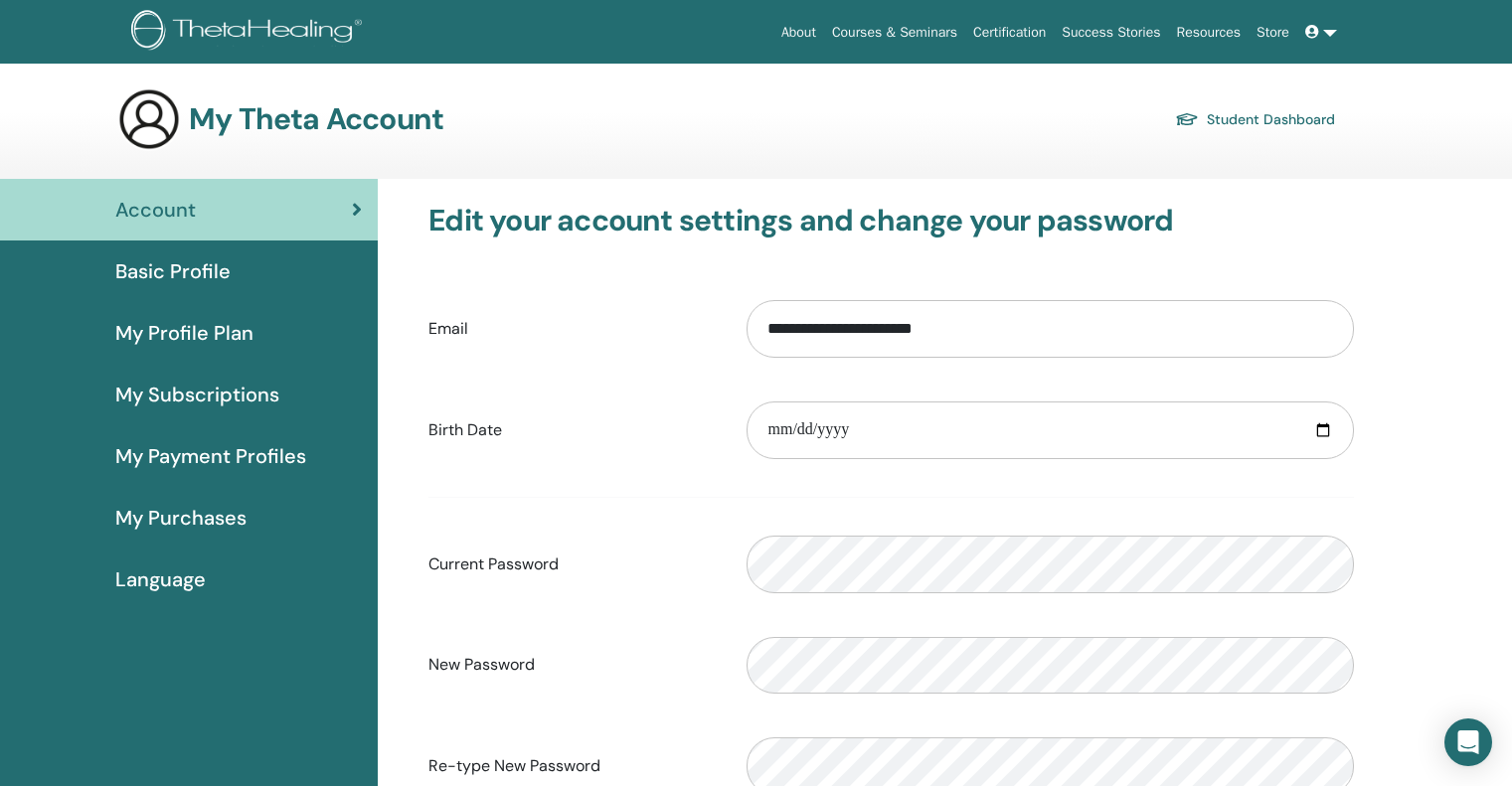 scroll, scrollTop: 0, scrollLeft: 0, axis: both 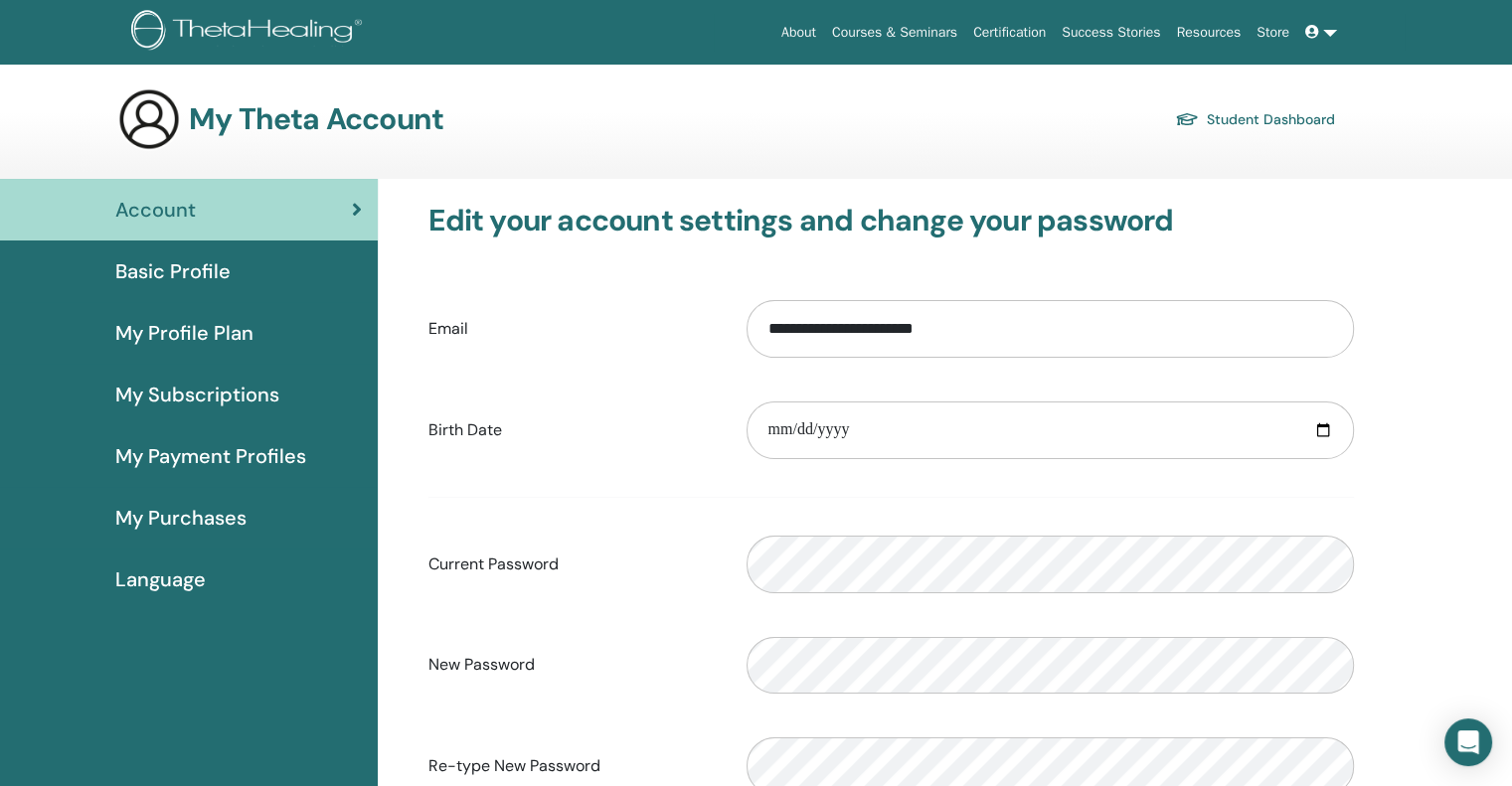 click at bounding box center [1312, 32] 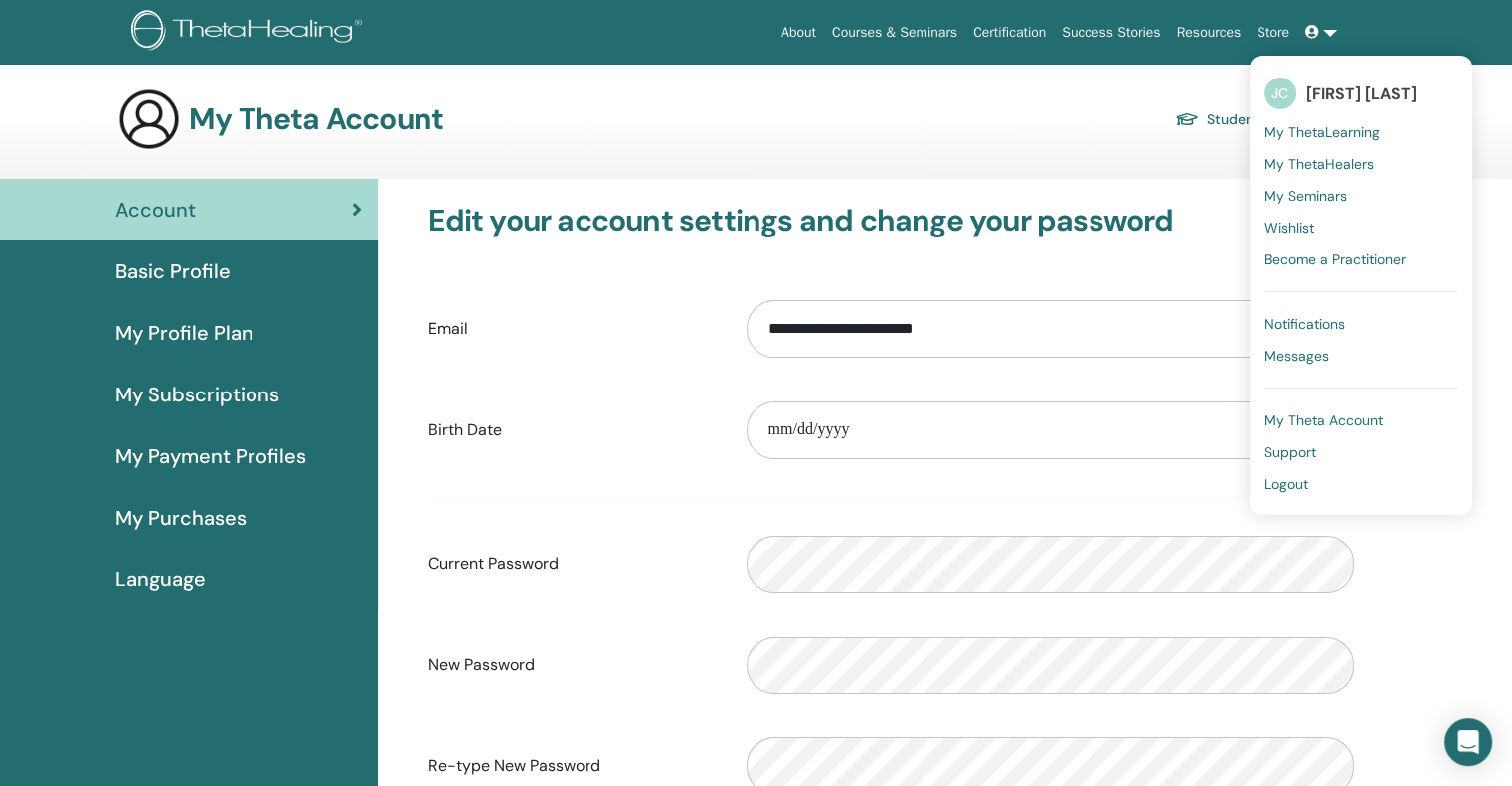 click on "My Theta Account" at bounding box center [316, 119] 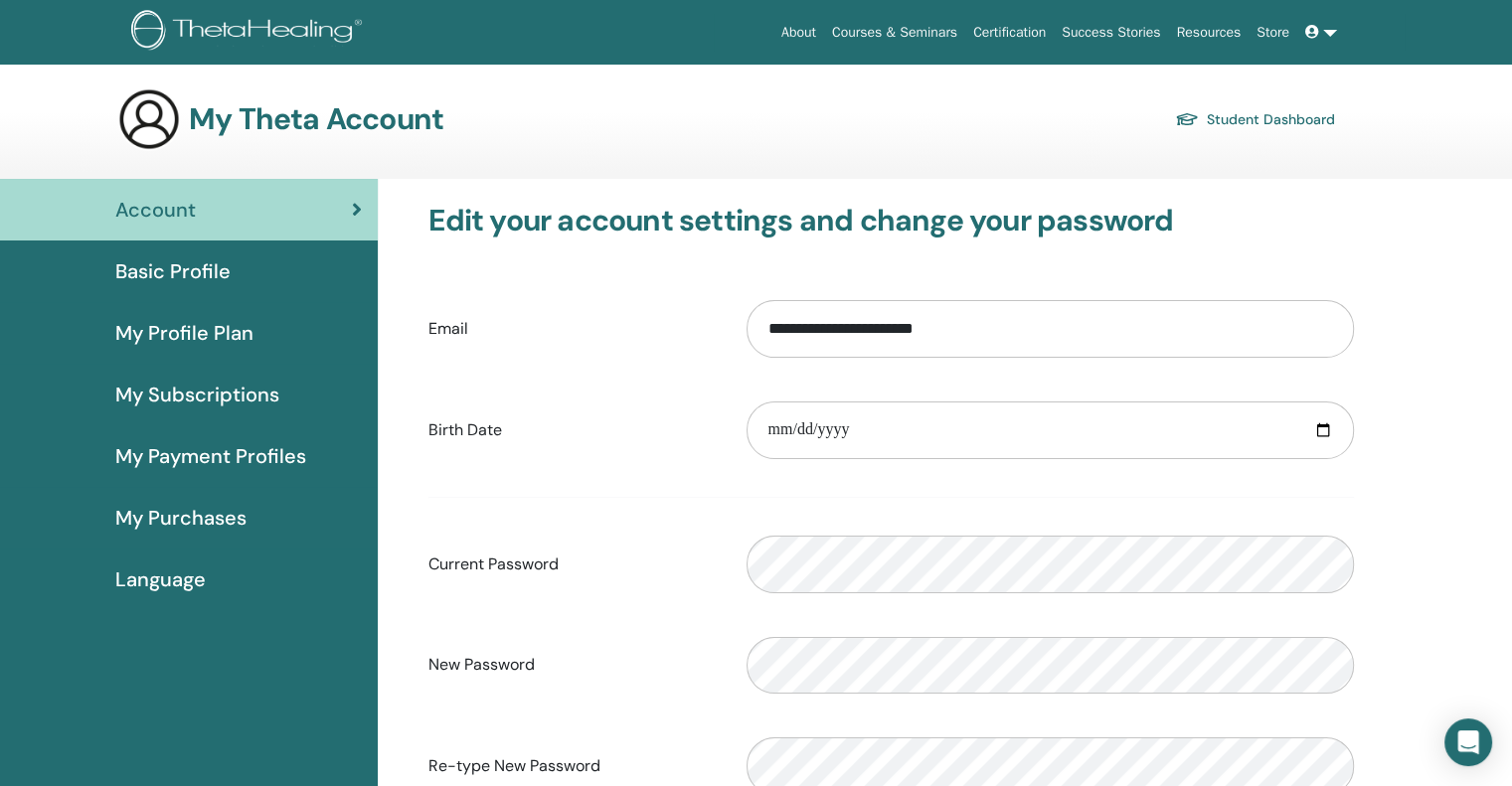 click on "About" at bounding box center (798, 32) 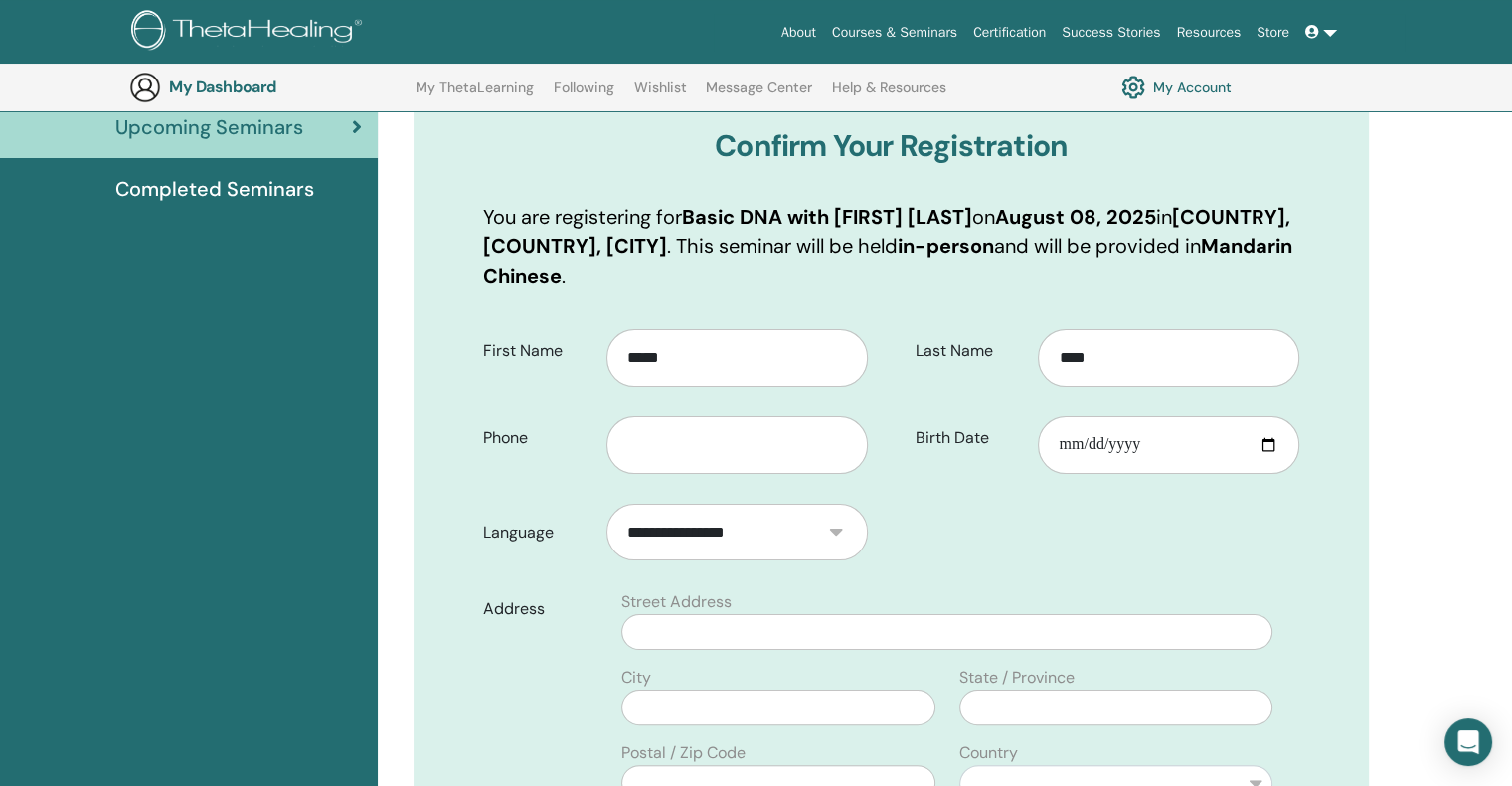 scroll, scrollTop: 246, scrollLeft: 0, axis: vertical 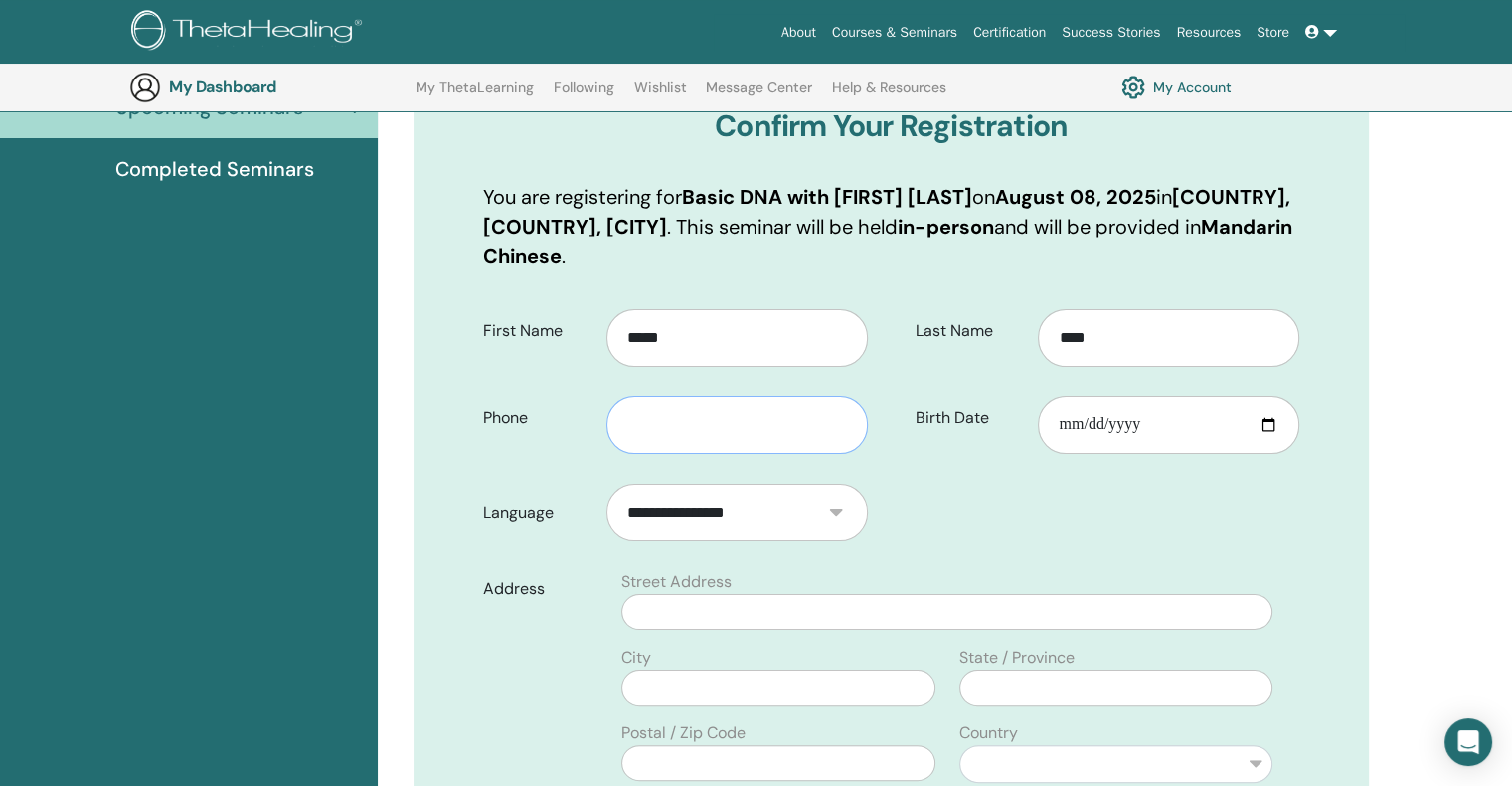 click at bounding box center [737, 425] 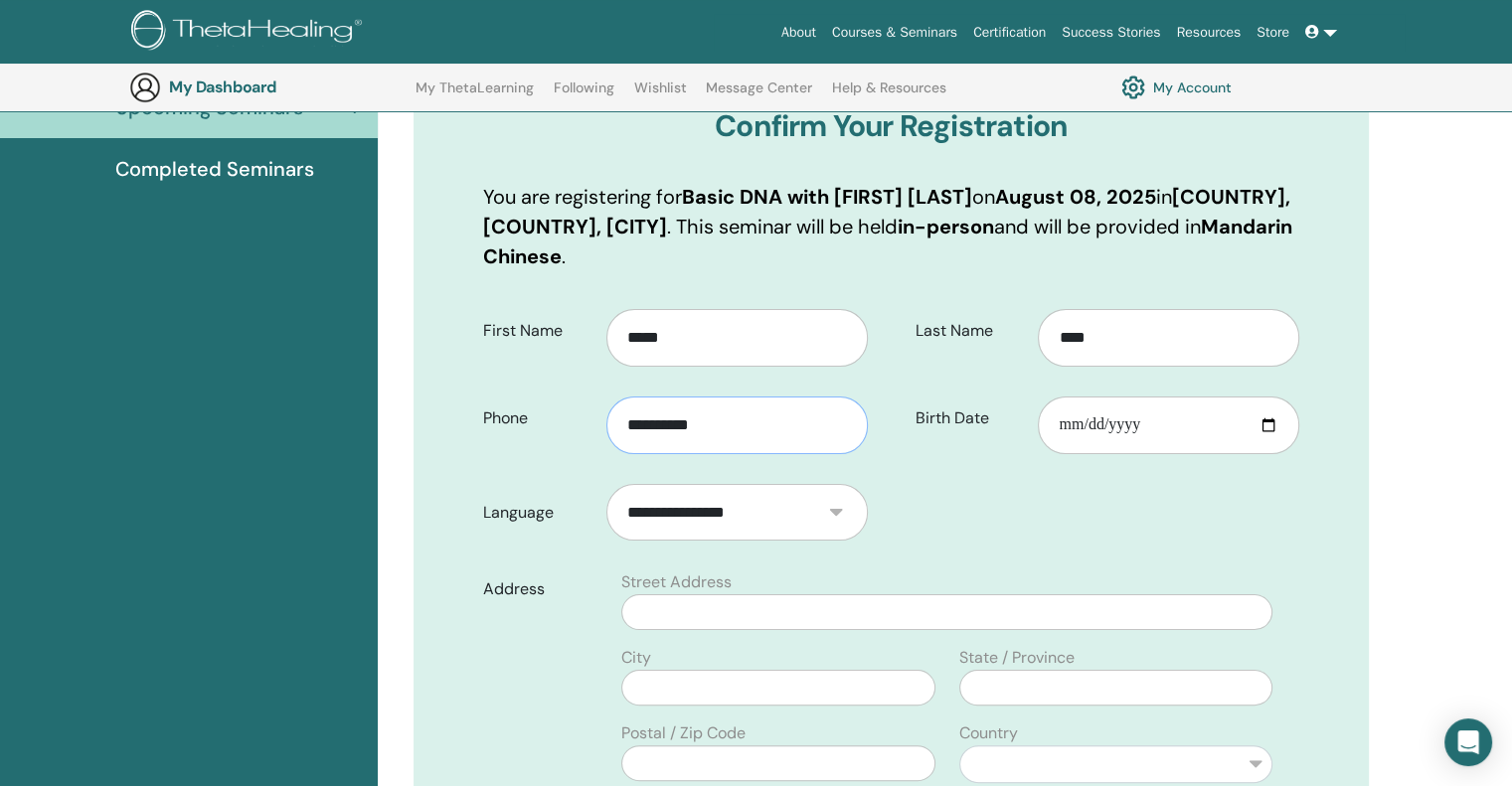 type on "**********" 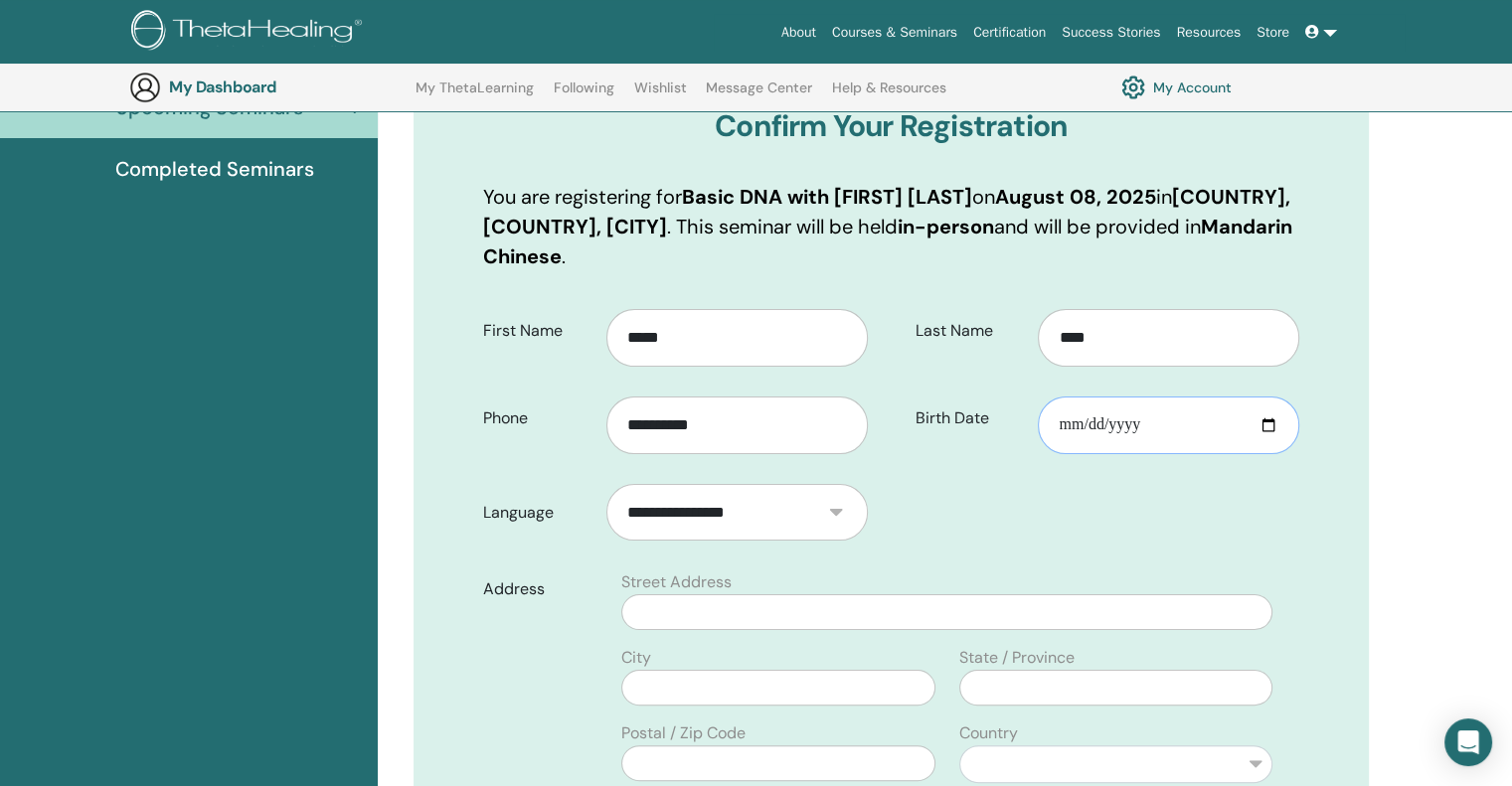click on "Birth Date" at bounding box center (1168, 425) 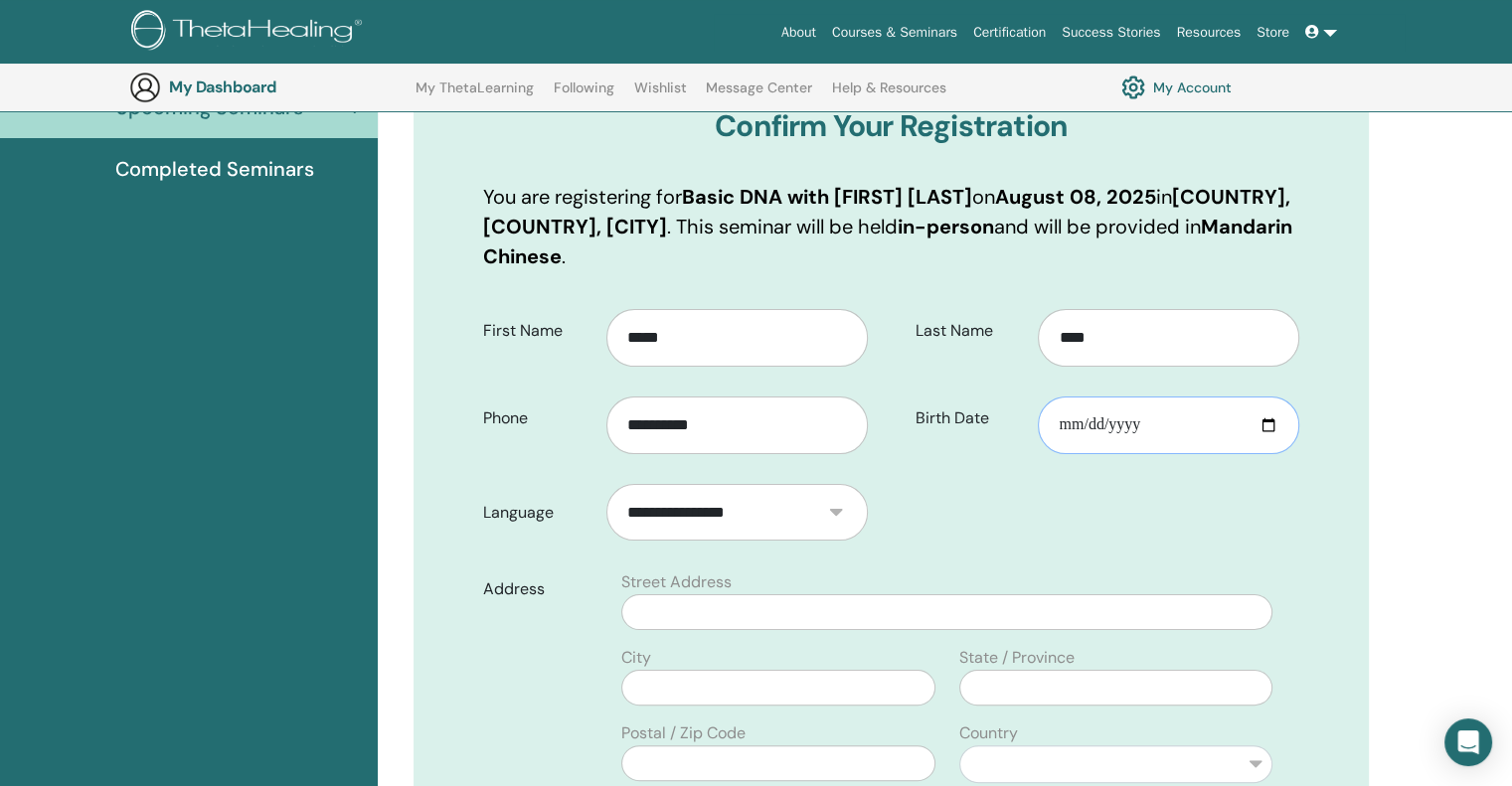 click on "**********" at bounding box center [1168, 425] 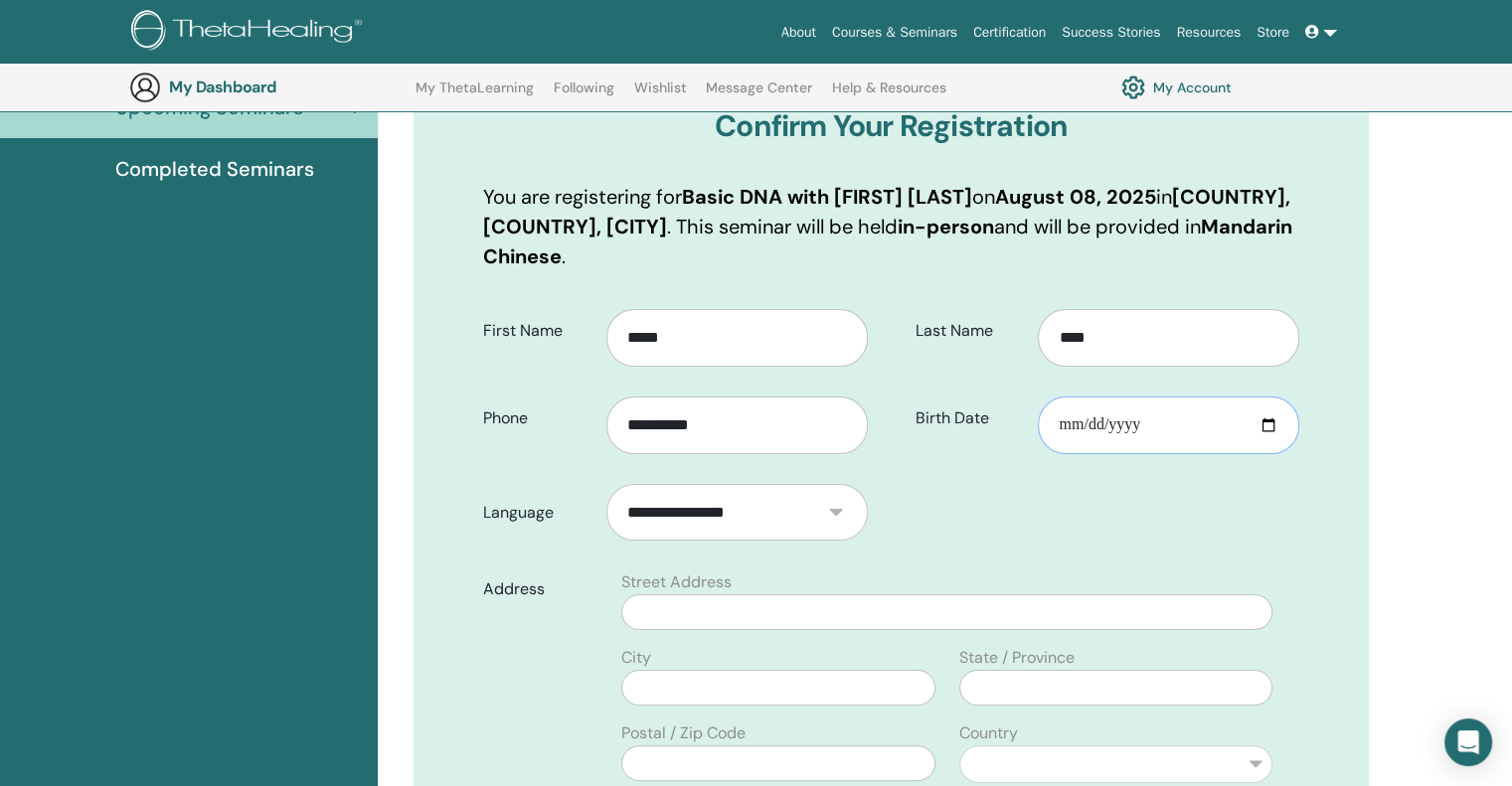 type on "**********" 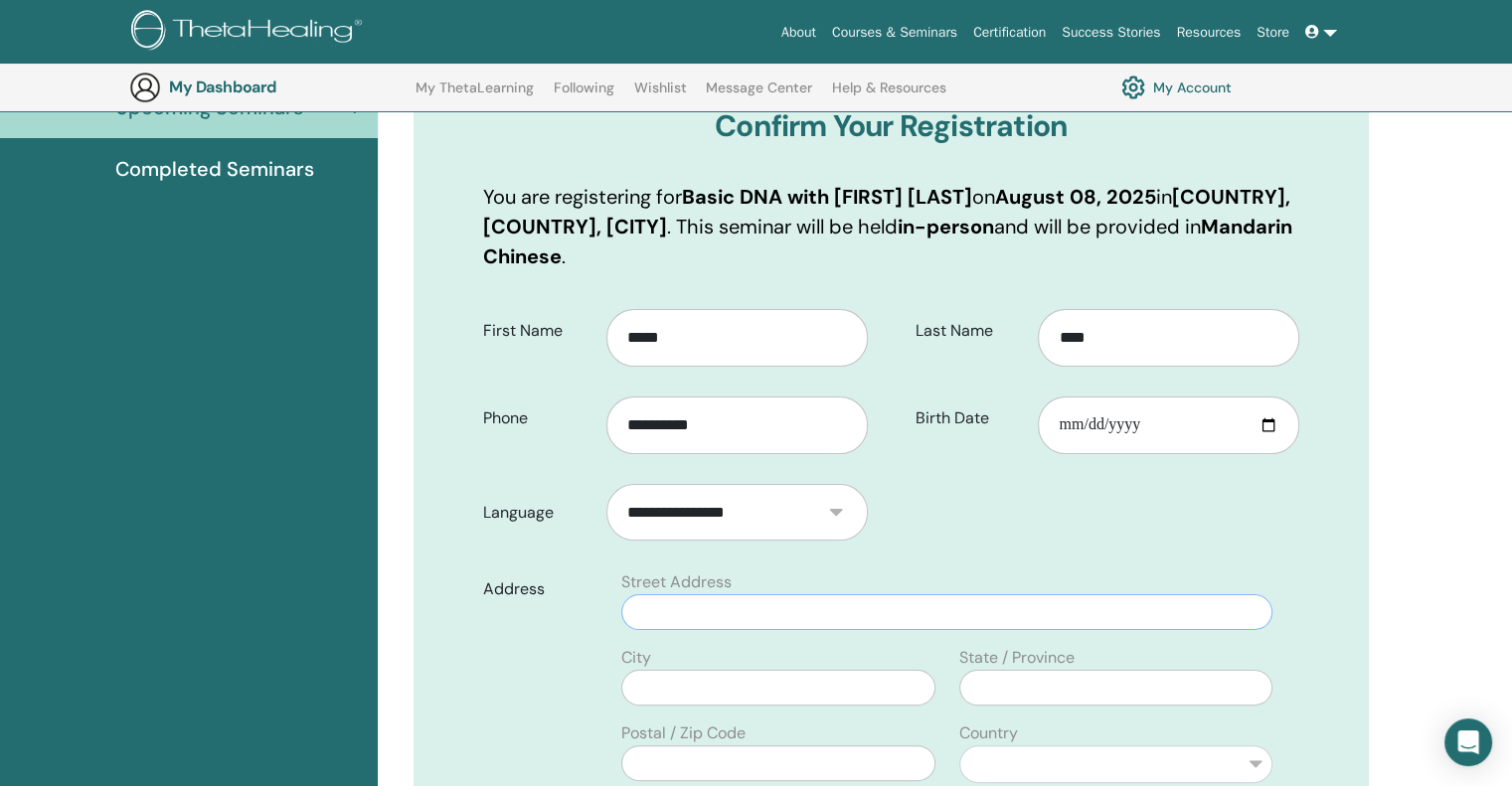click at bounding box center [946, 612] 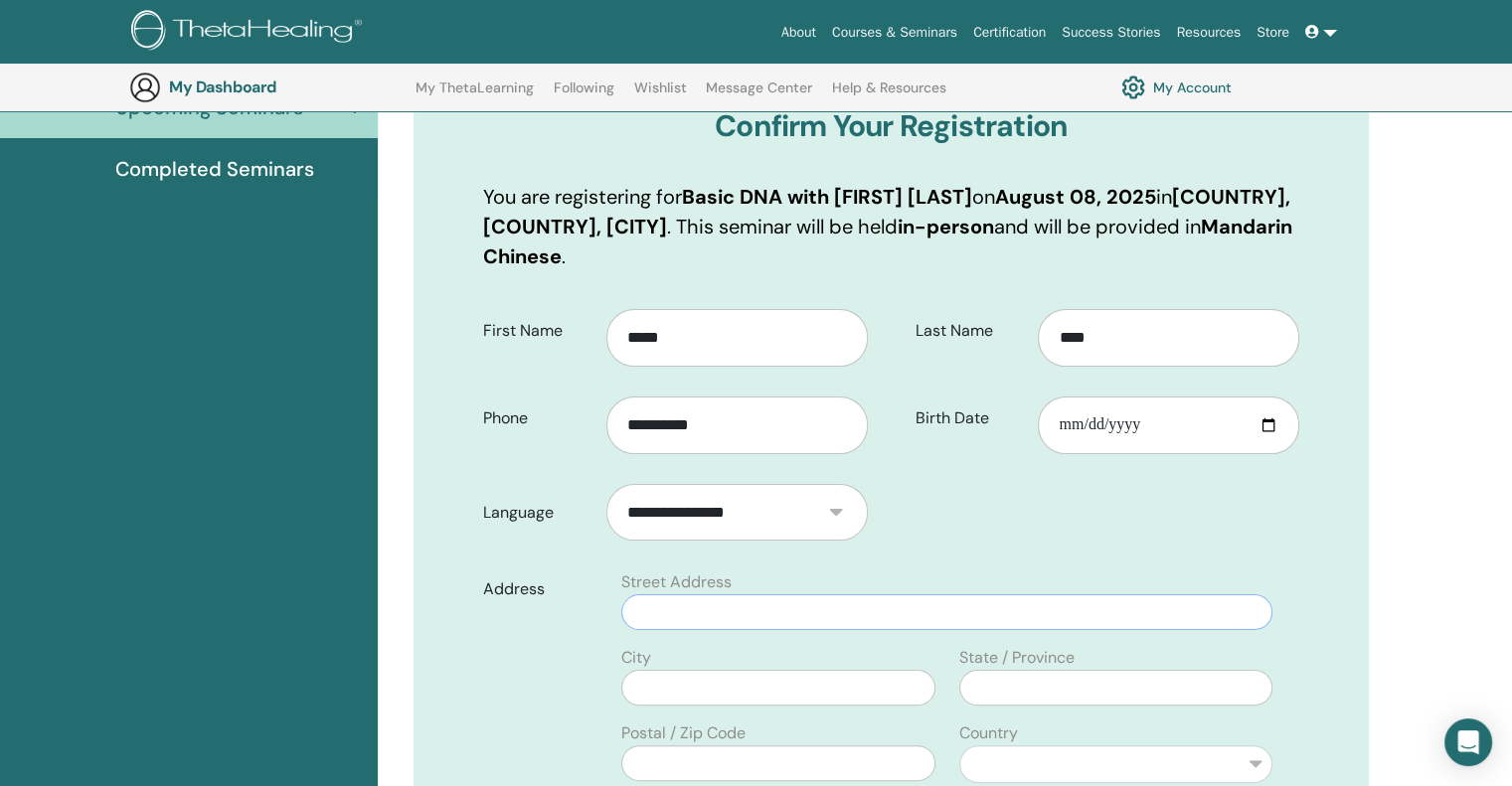 paste on "**********" 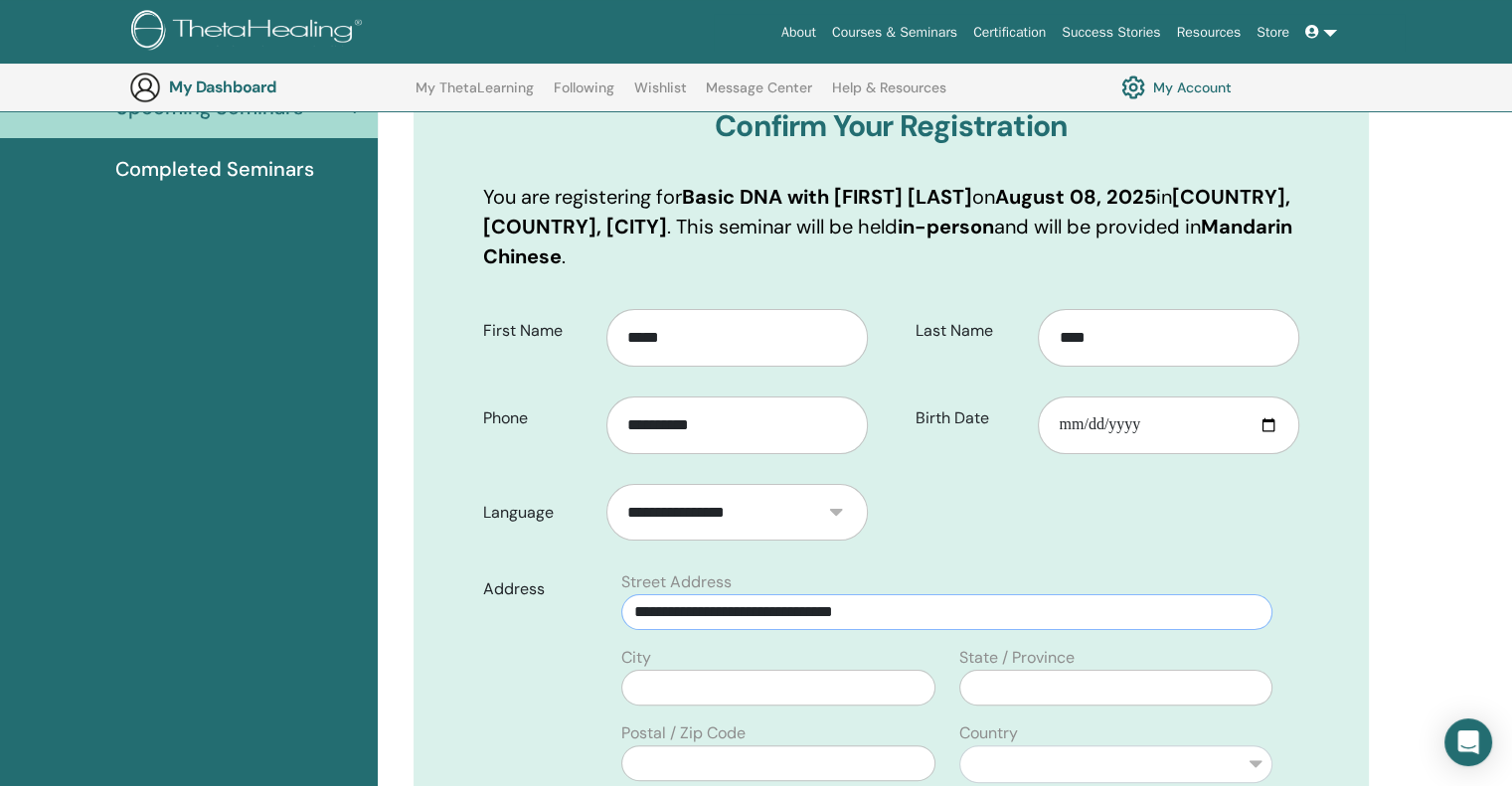 type on "**********" 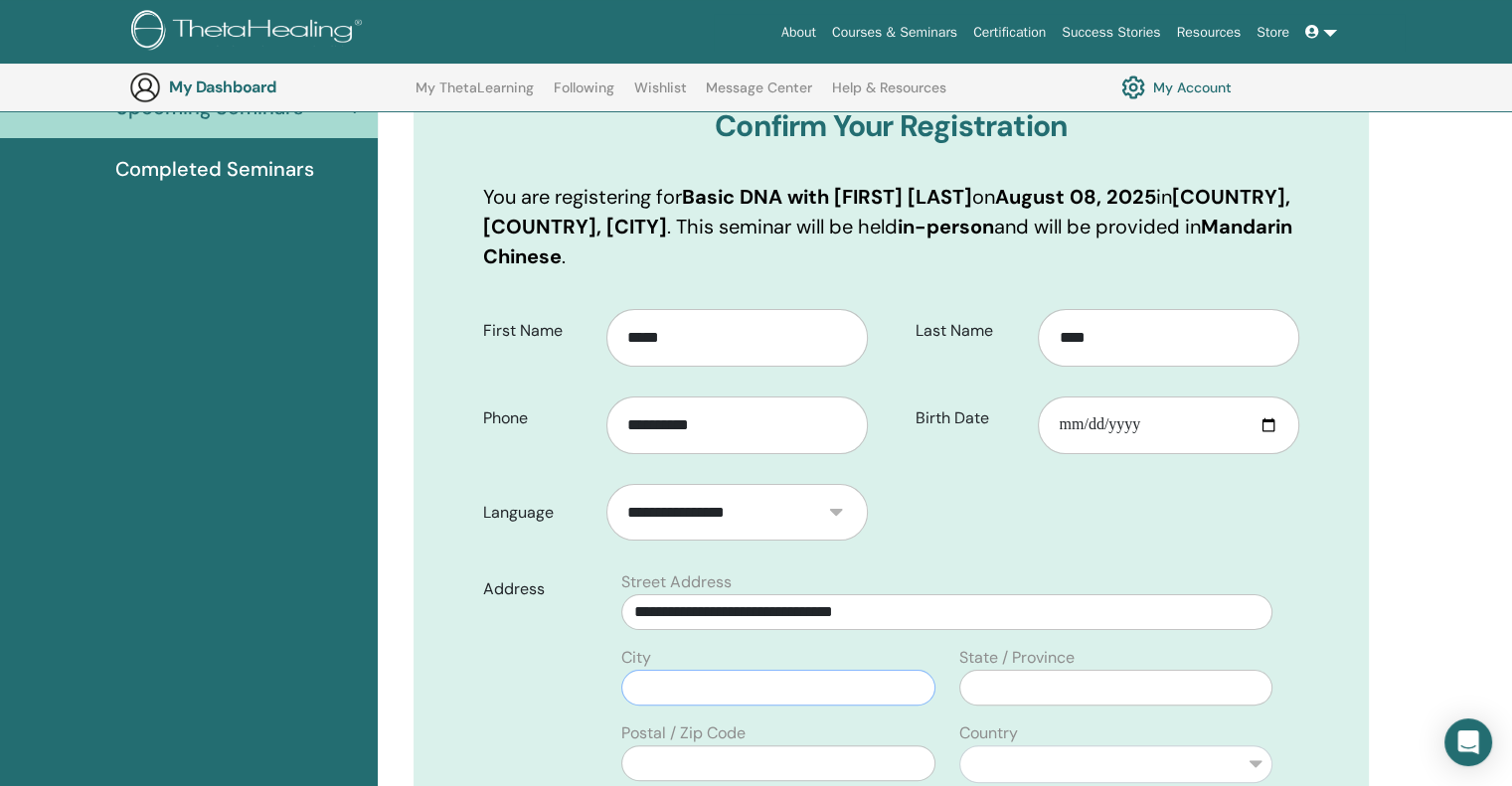 click at bounding box center [777, 688] 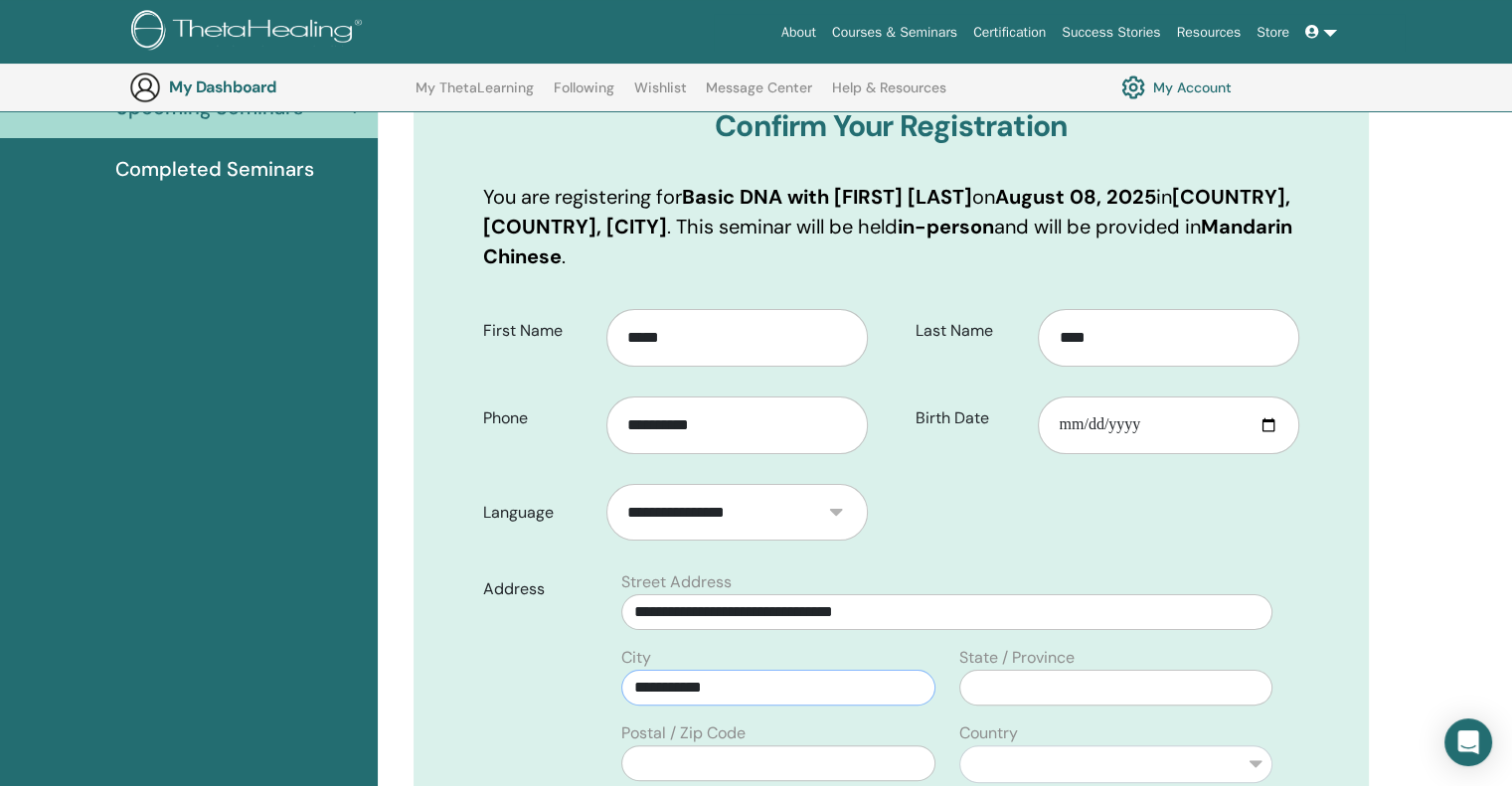 type on "**********" 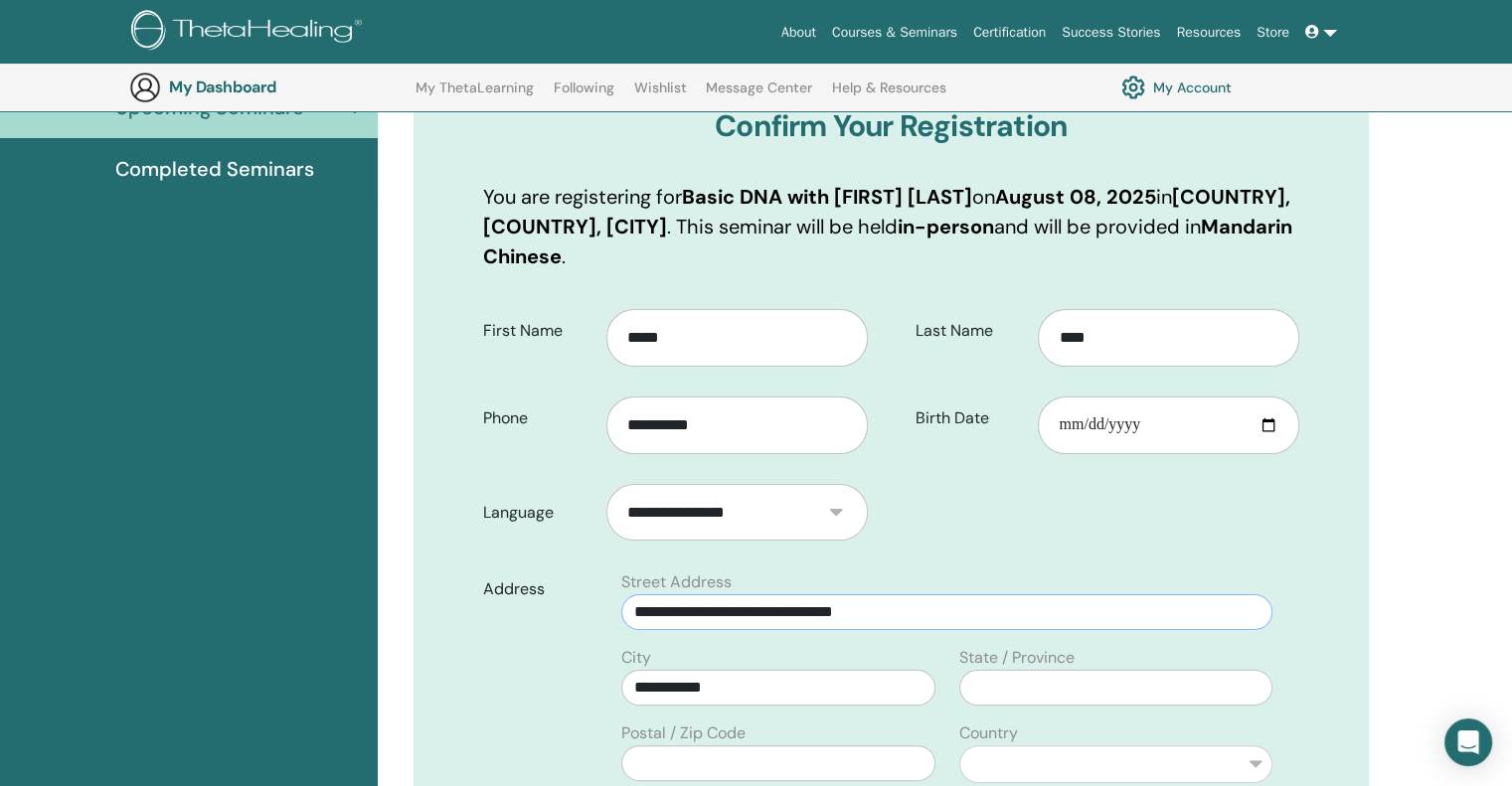 click on "**********" at bounding box center [946, 612] 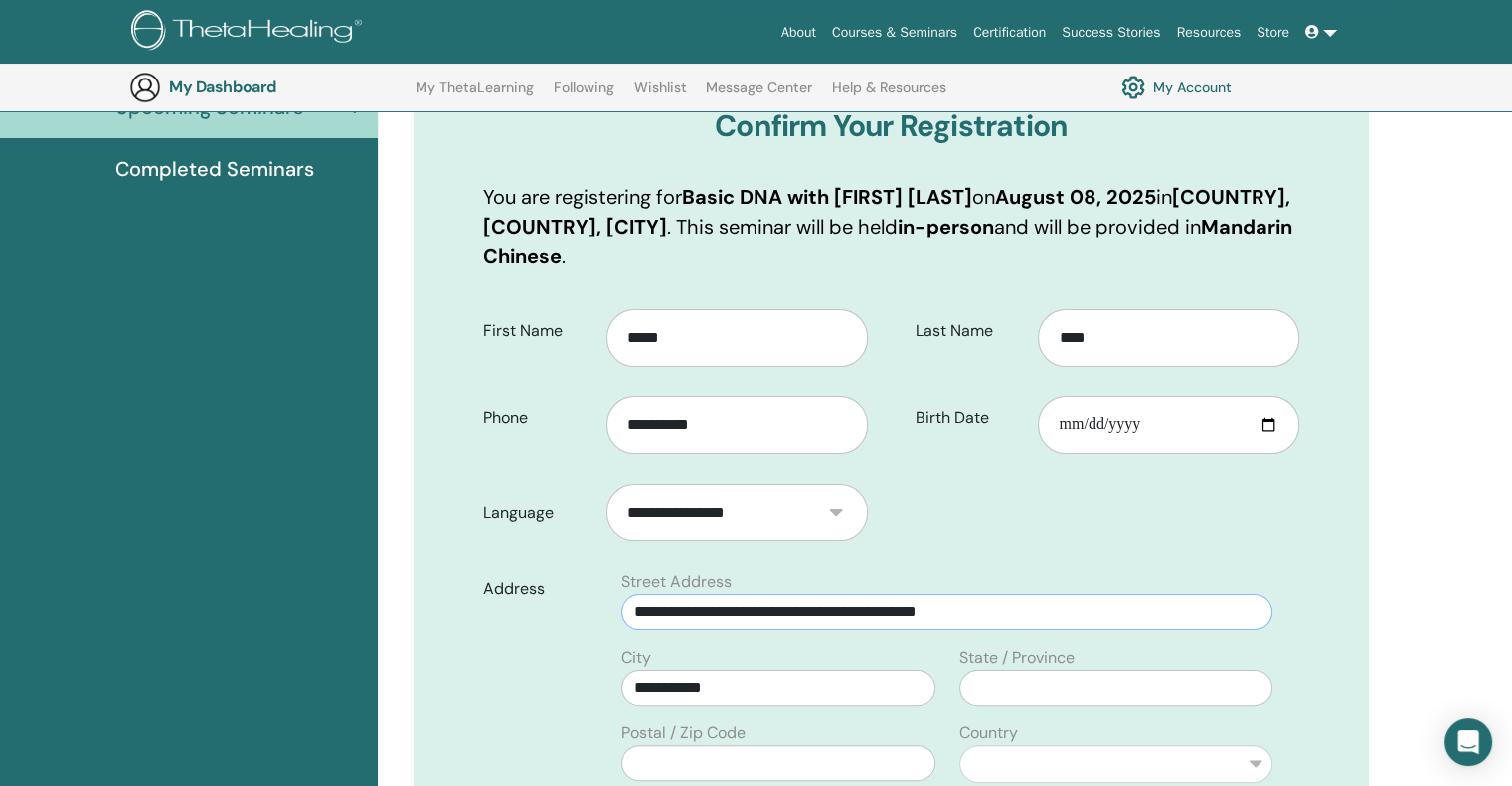 type on "**********" 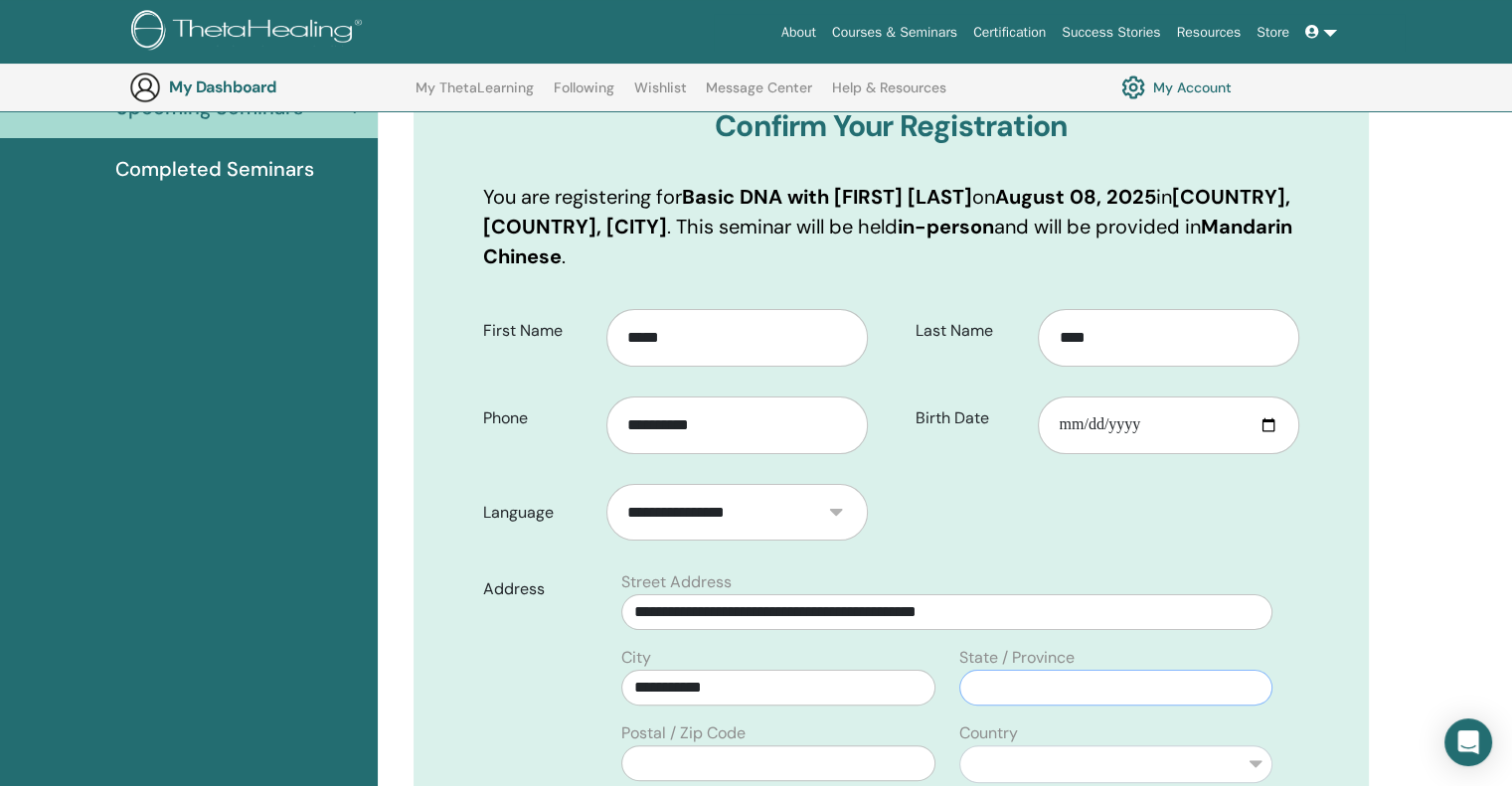 click at bounding box center [1115, 688] 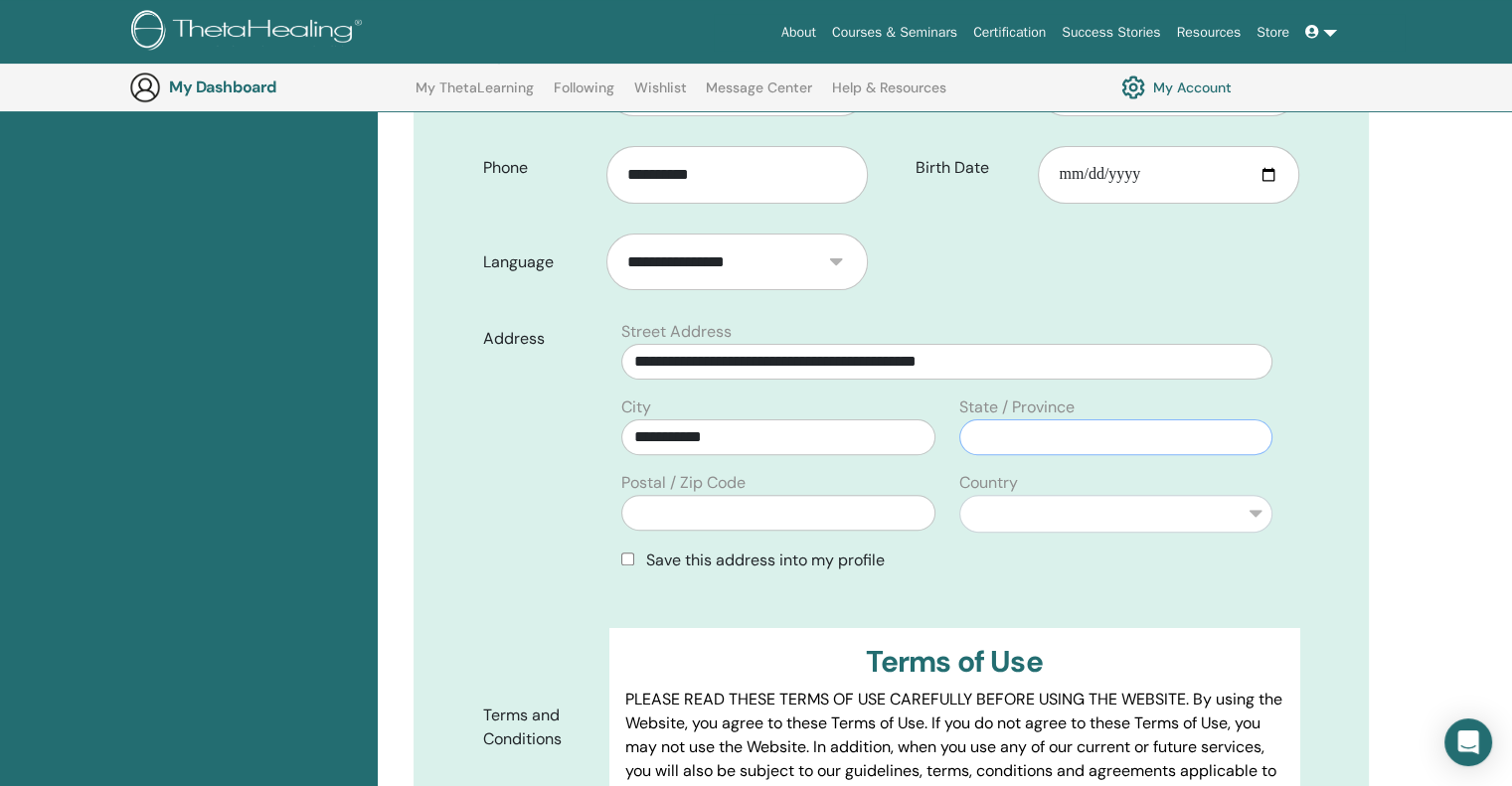 scroll, scrollTop: 545, scrollLeft: 0, axis: vertical 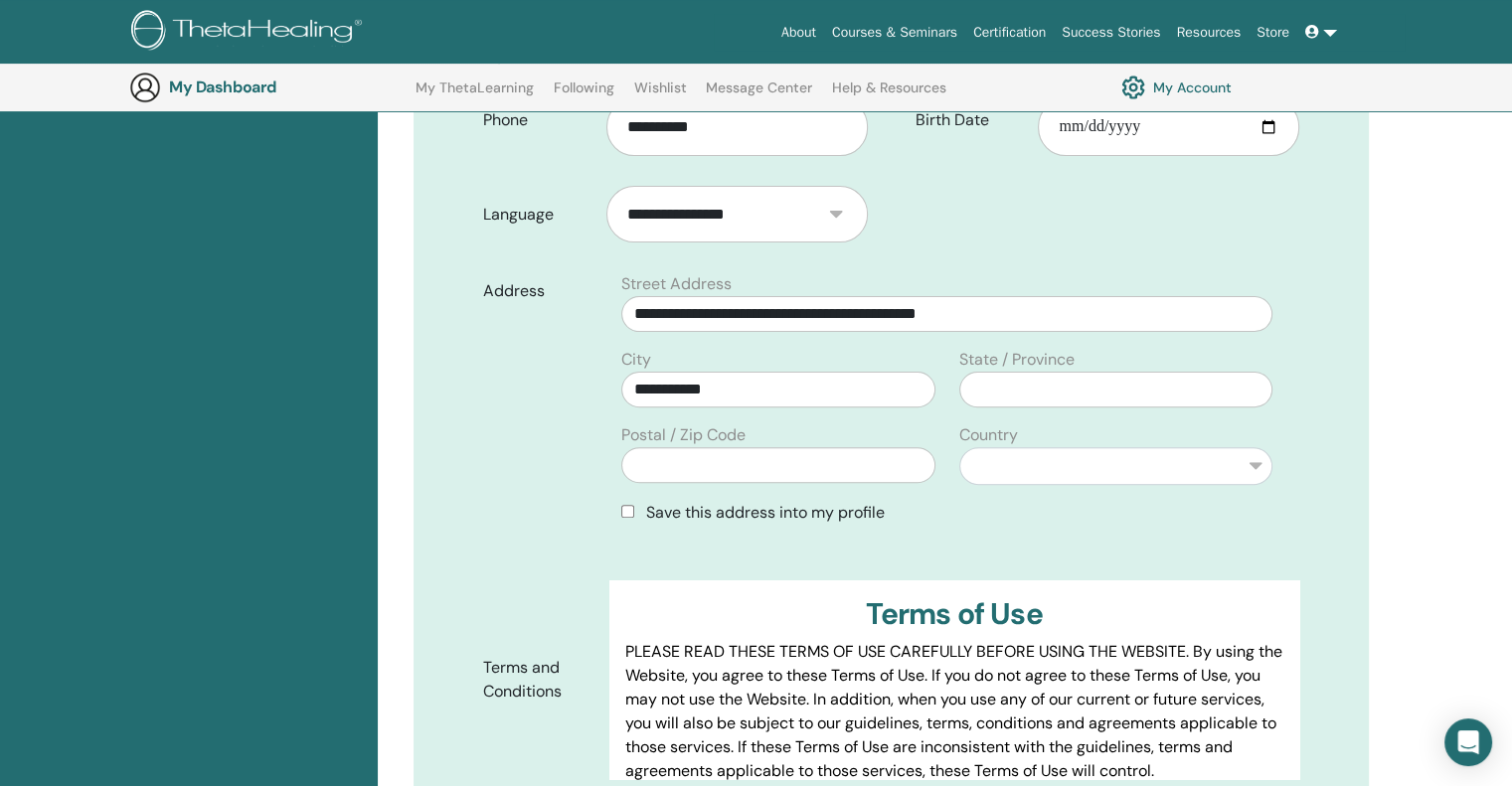click on "**********" at bounding box center [777, 423] 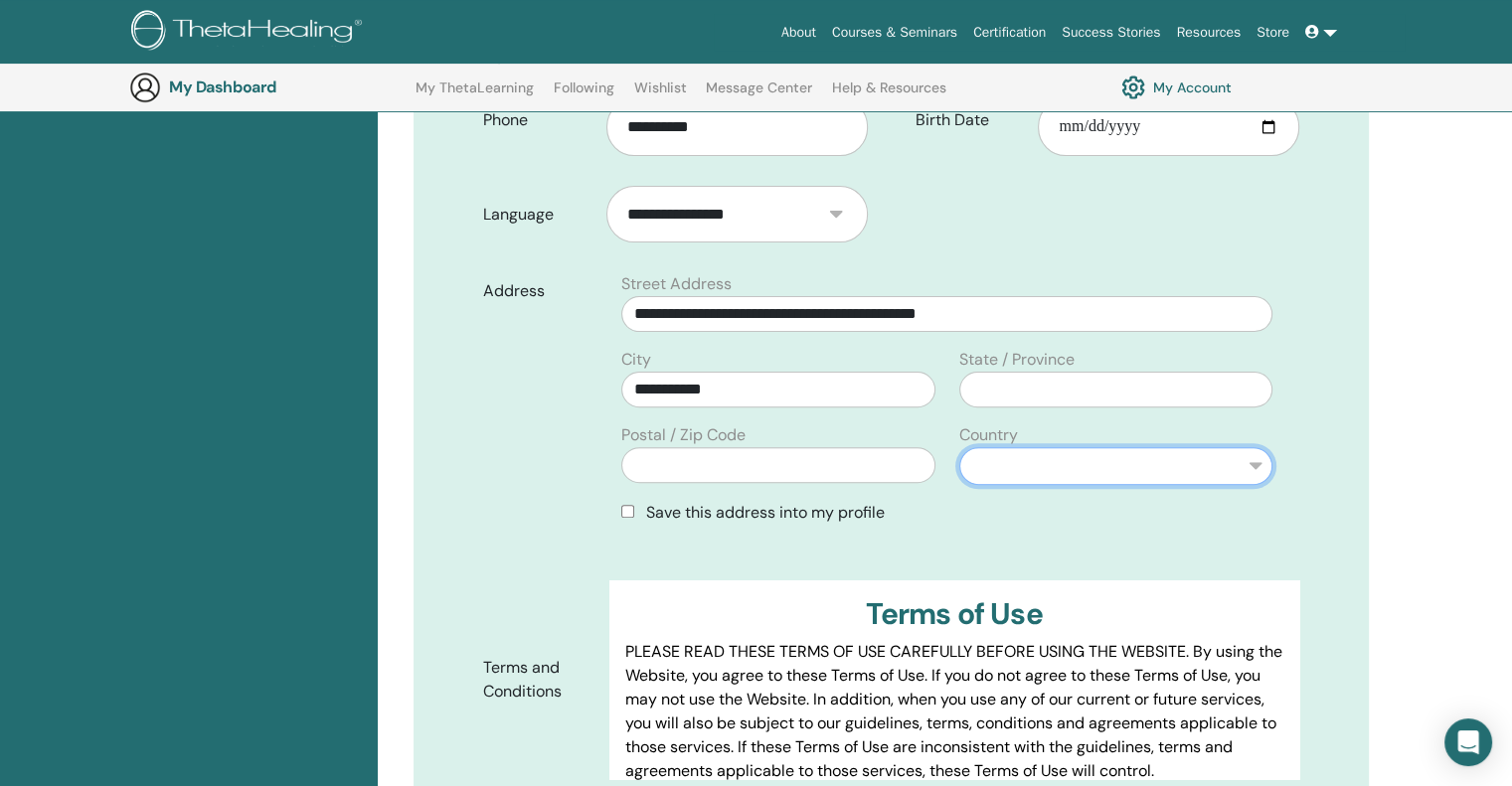 click on "**********" at bounding box center [1115, 466] 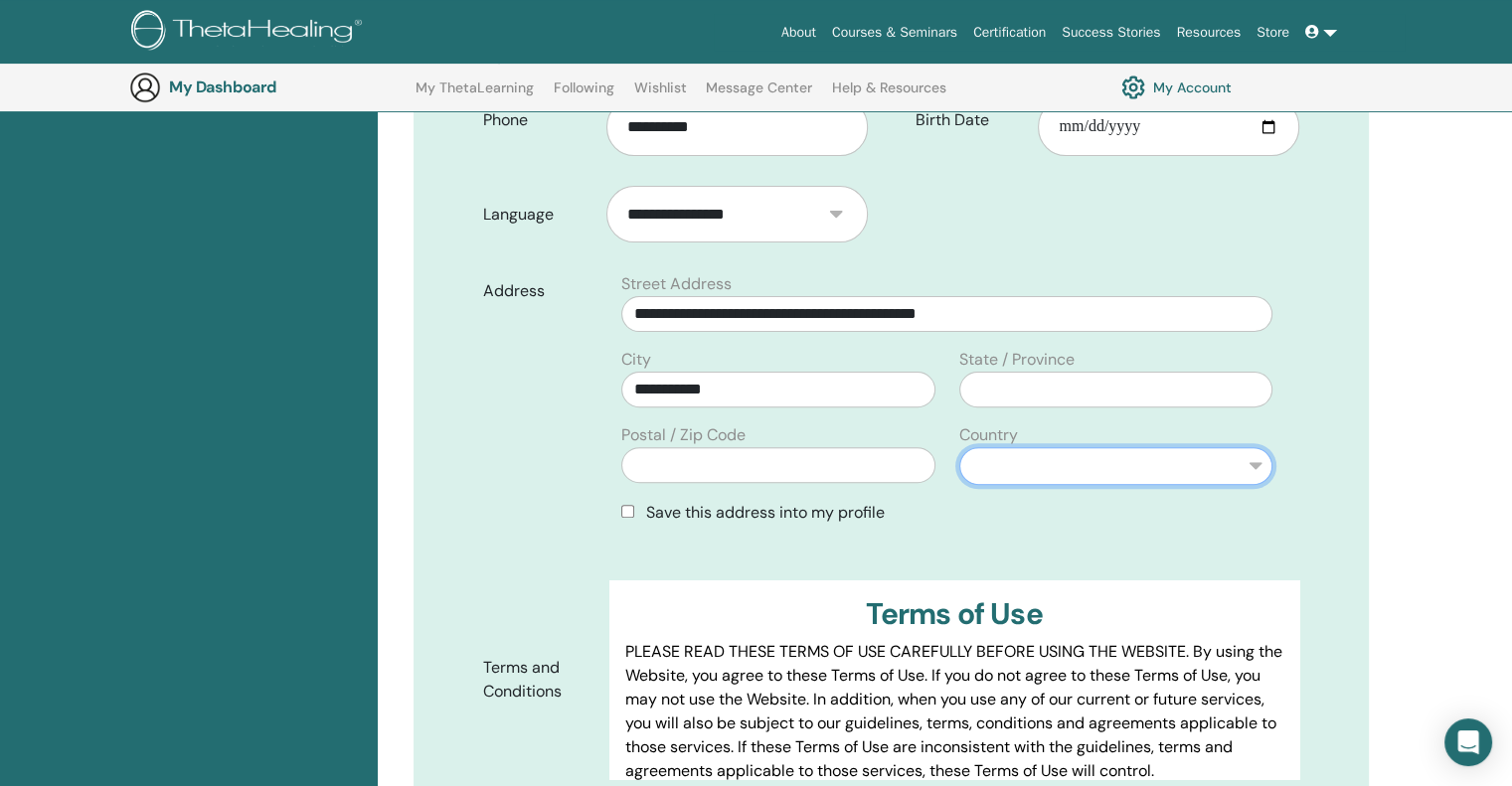 select on "***" 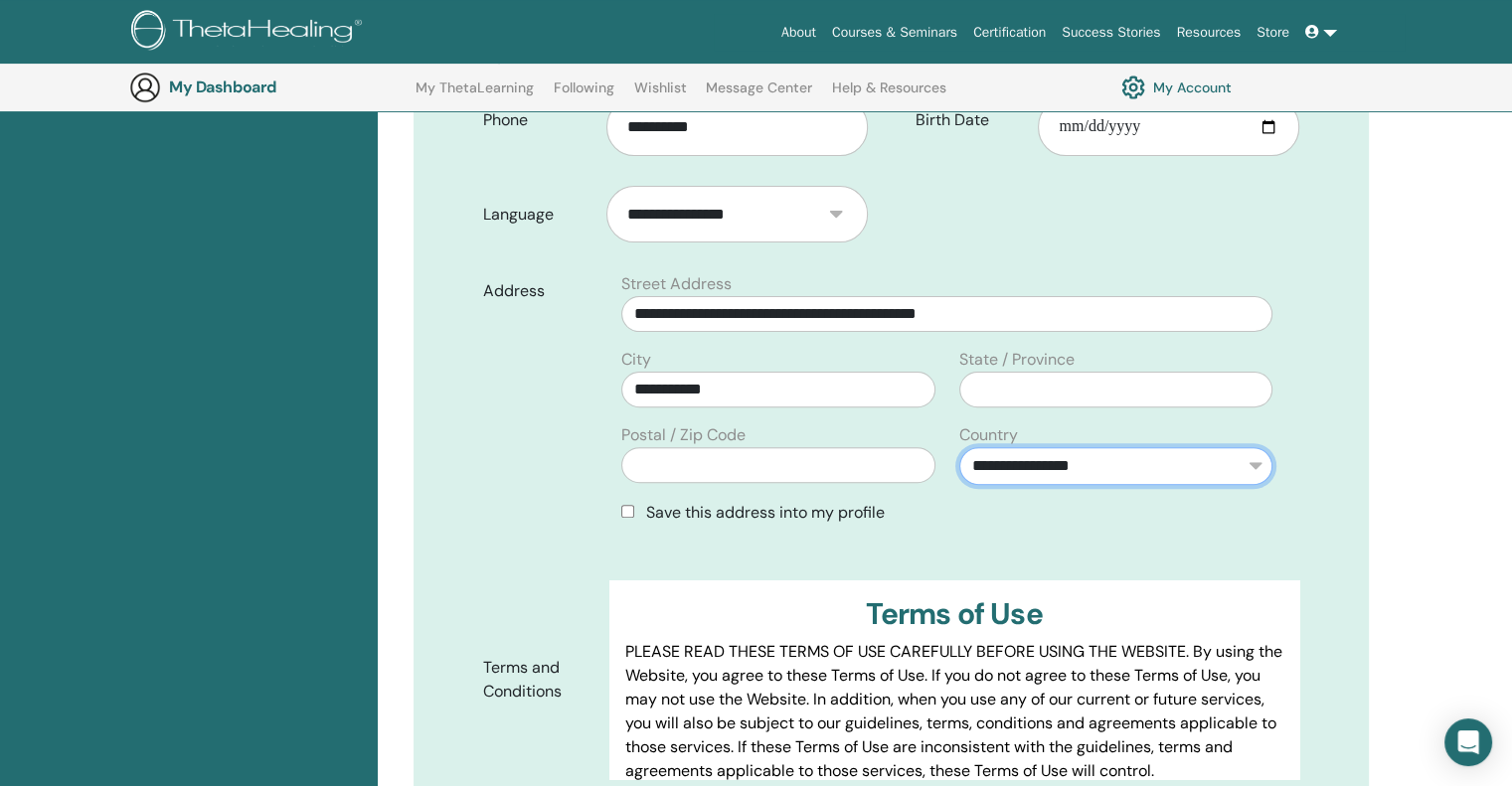 click on "**********" at bounding box center (1115, 466) 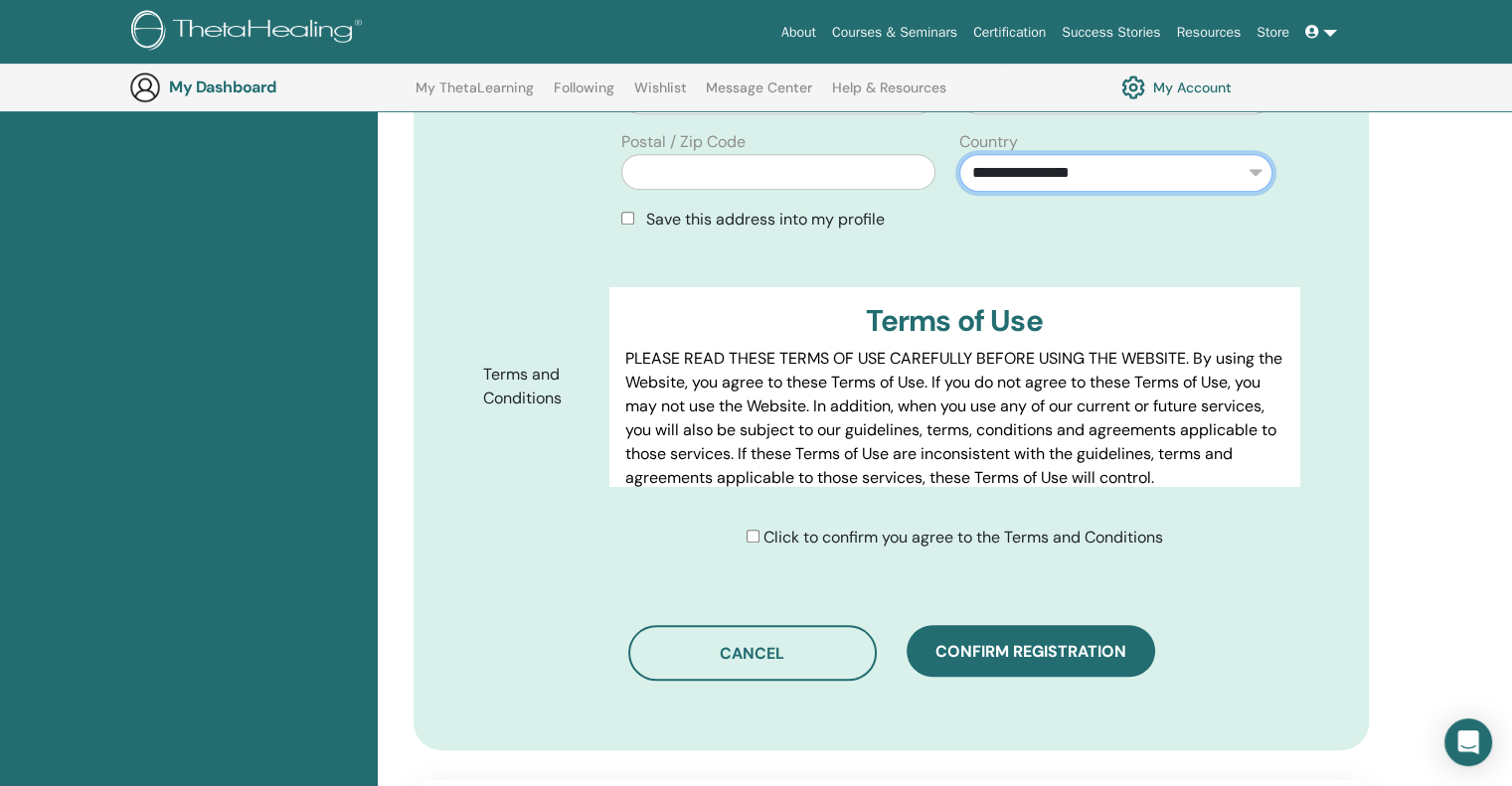 scroll, scrollTop: 843, scrollLeft: 0, axis: vertical 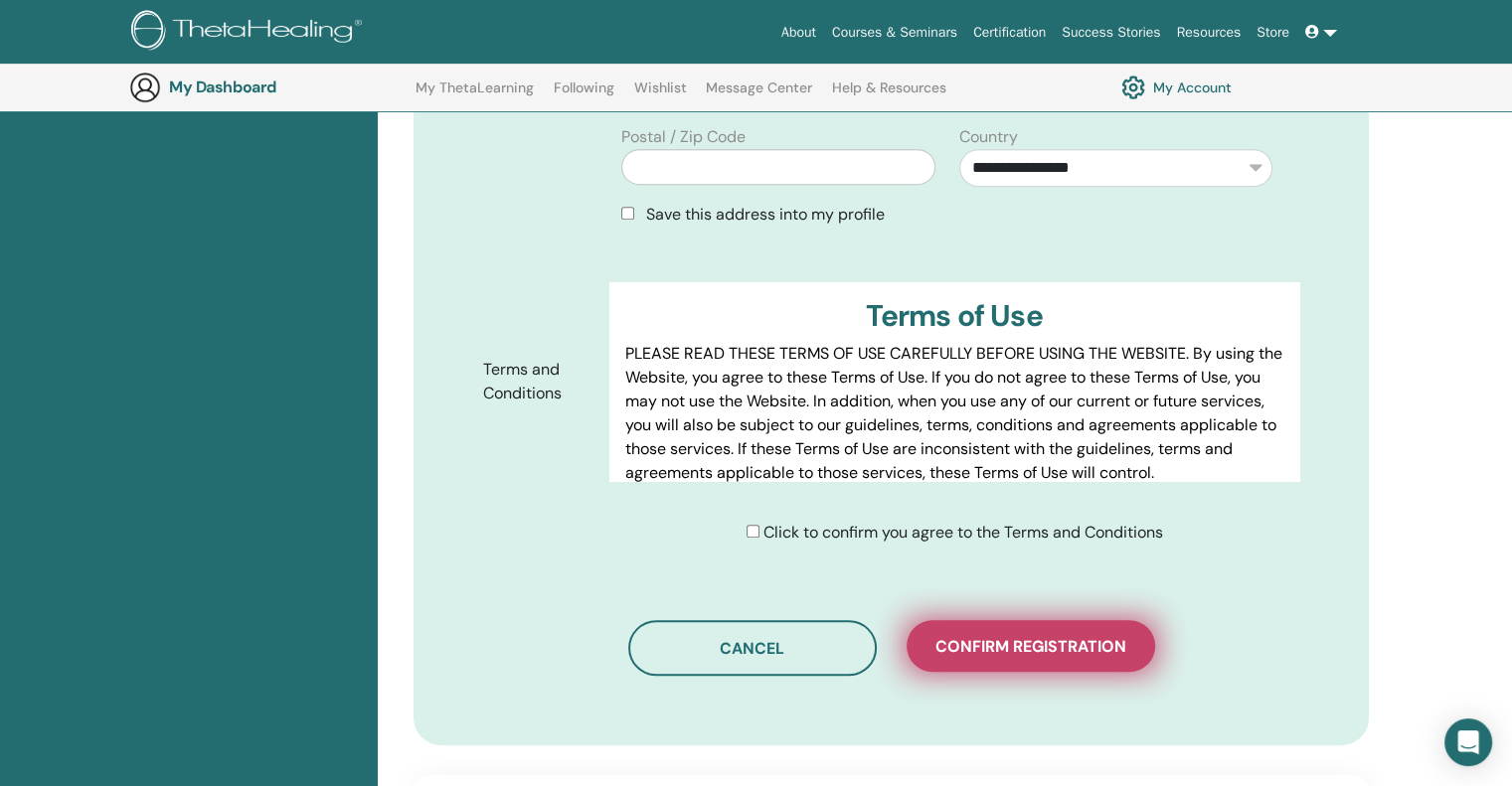 click on "Confirm registration" at bounding box center [1031, 646] 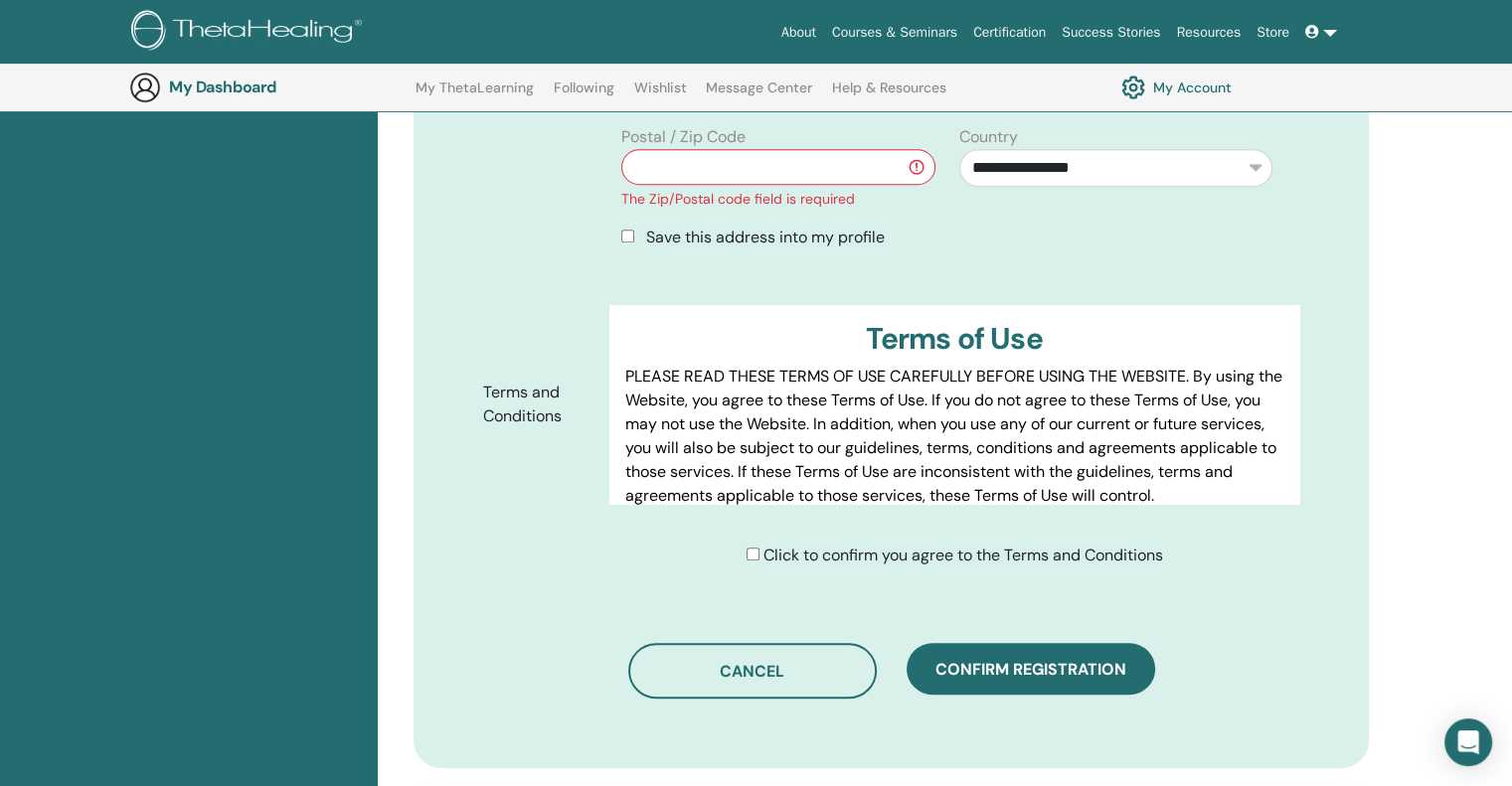 click at bounding box center (777, 167) 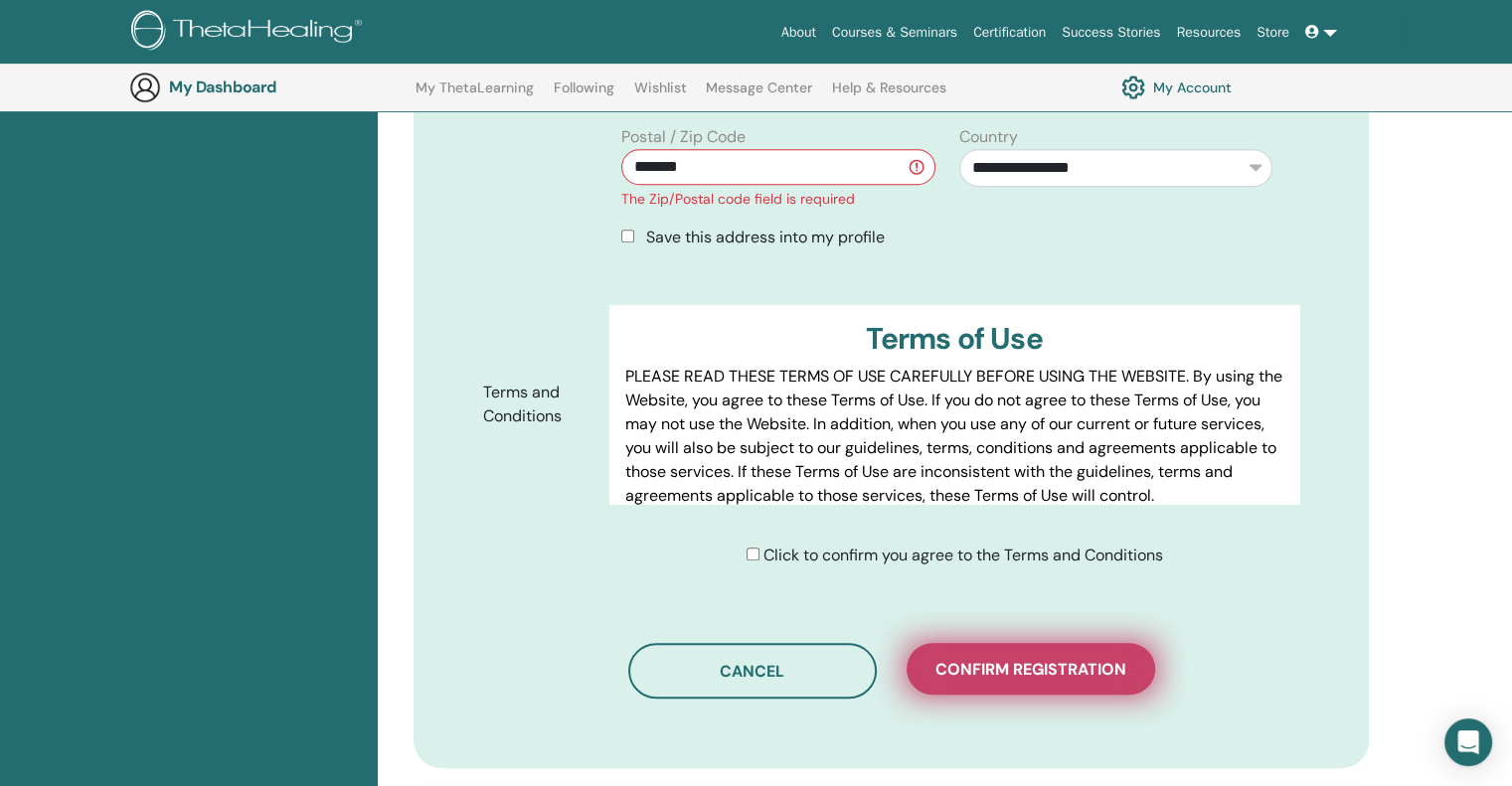 type on "******" 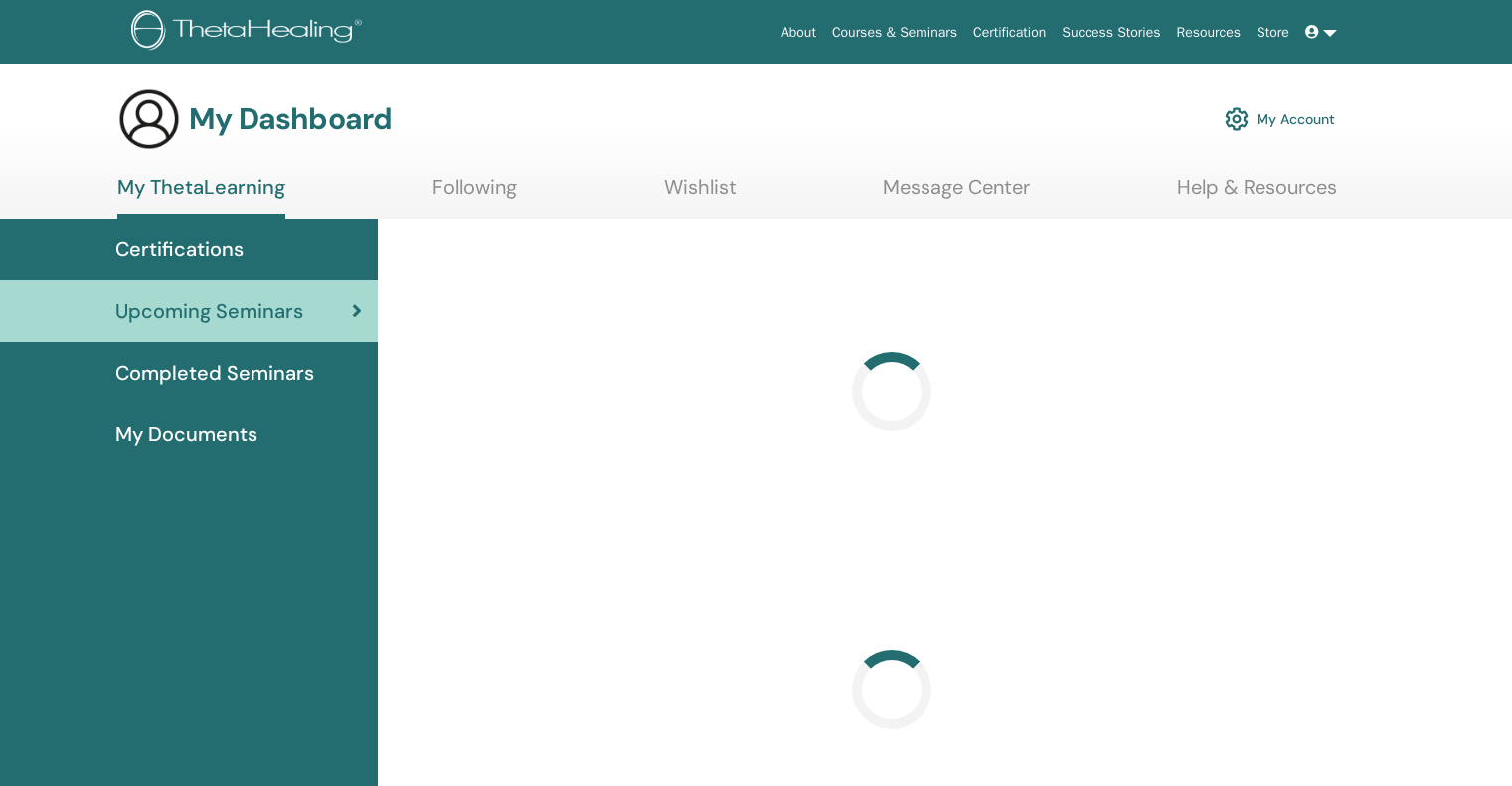 scroll, scrollTop: 0, scrollLeft: 0, axis: both 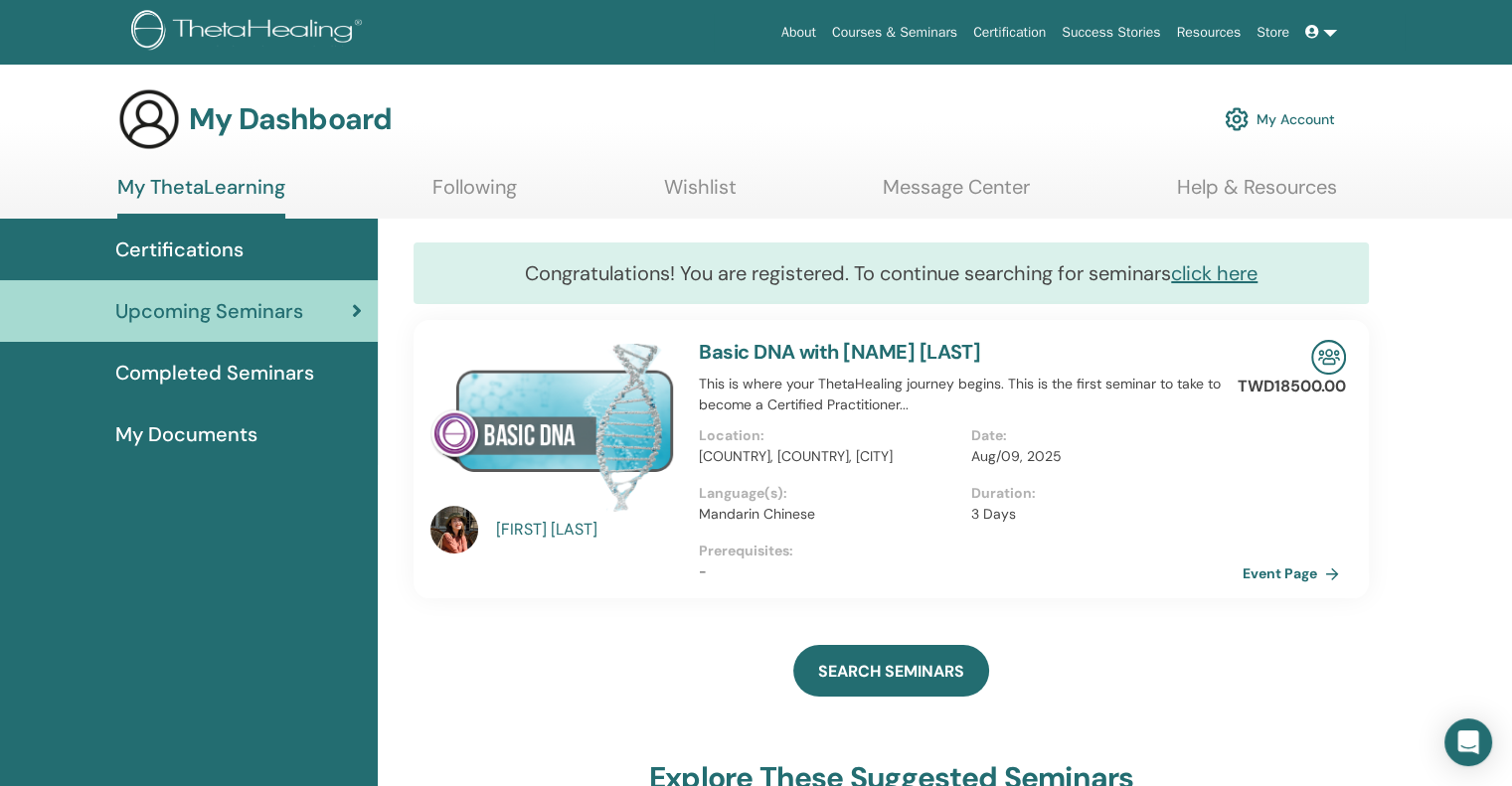click on "Basic DNA with [NAME] [LAST]" at bounding box center (839, 352) 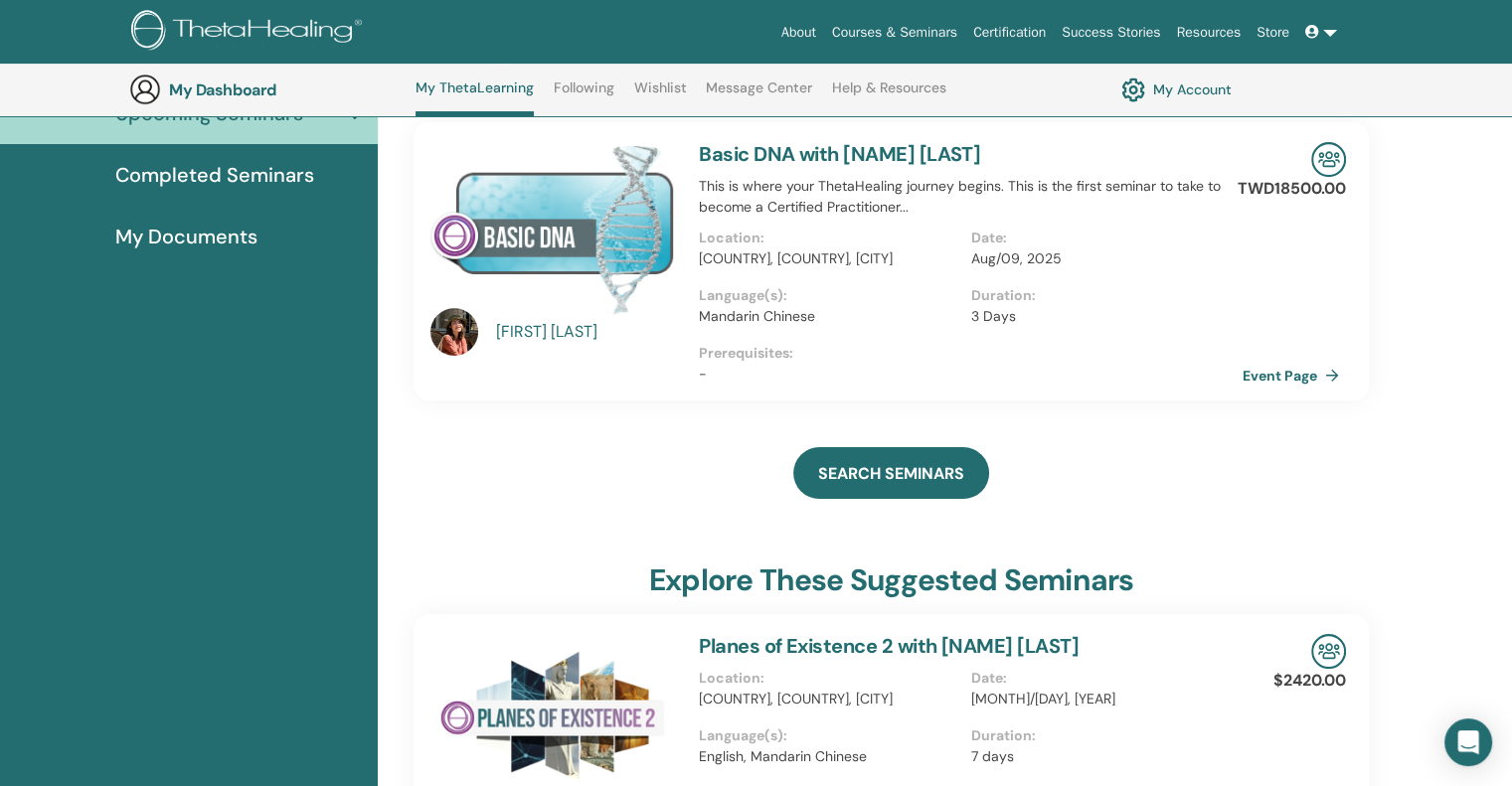 scroll, scrollTop: 0, scrollLeft: 0, axis: both 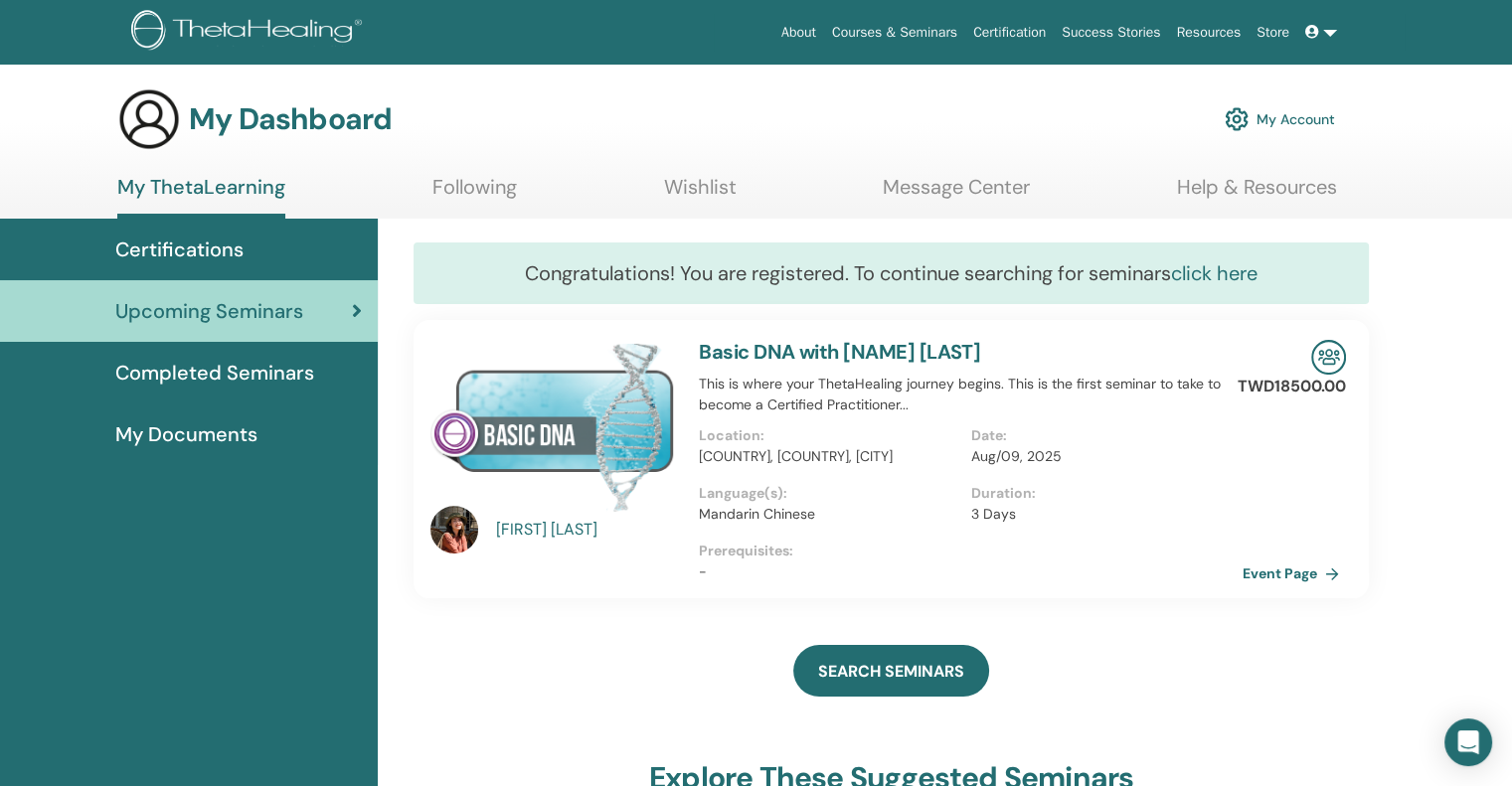 click on "click here" at bounding box center [1214, 273] 